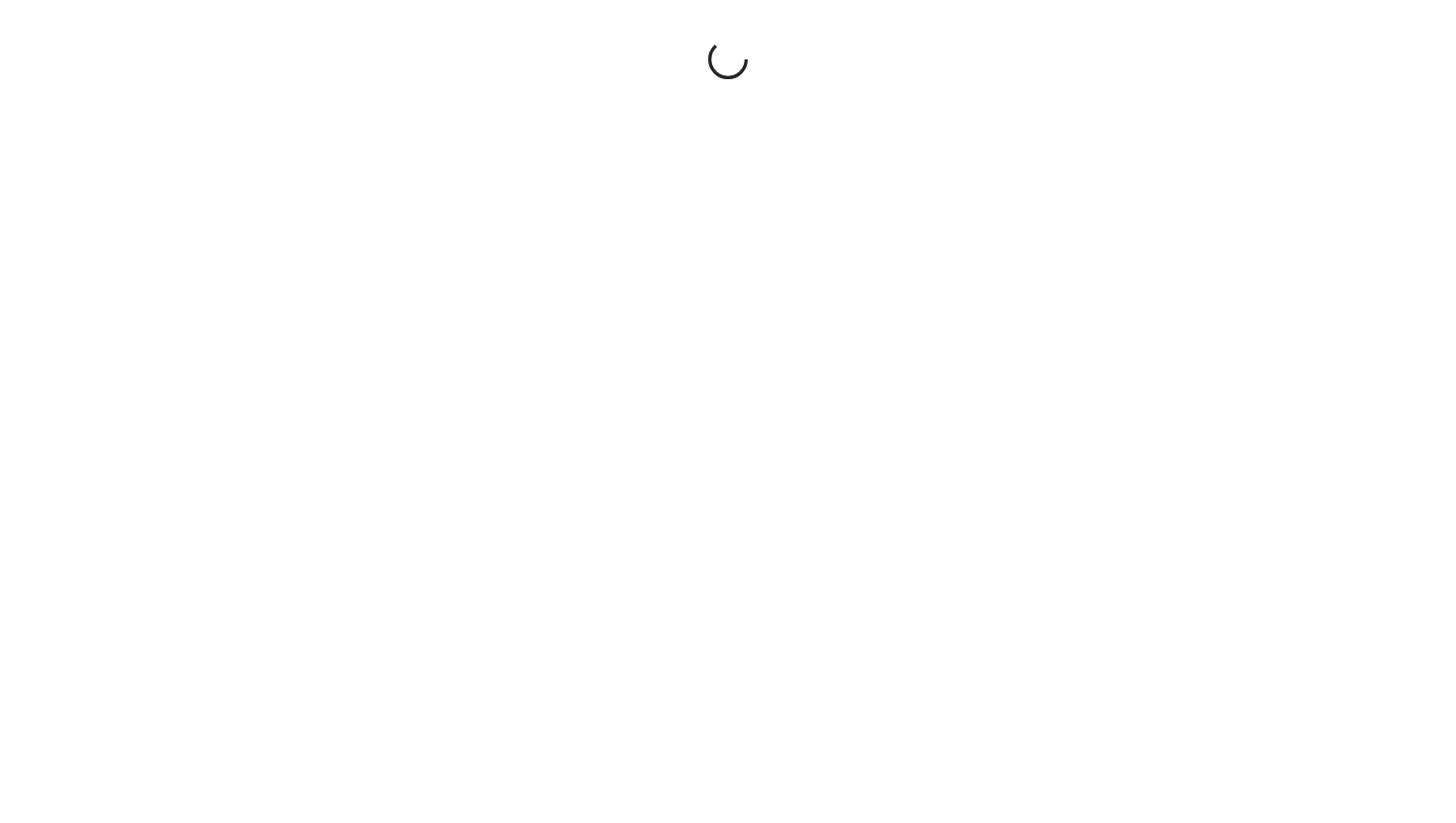 scroll, scrollTop: 0, scrollLeft: 0, axis: both 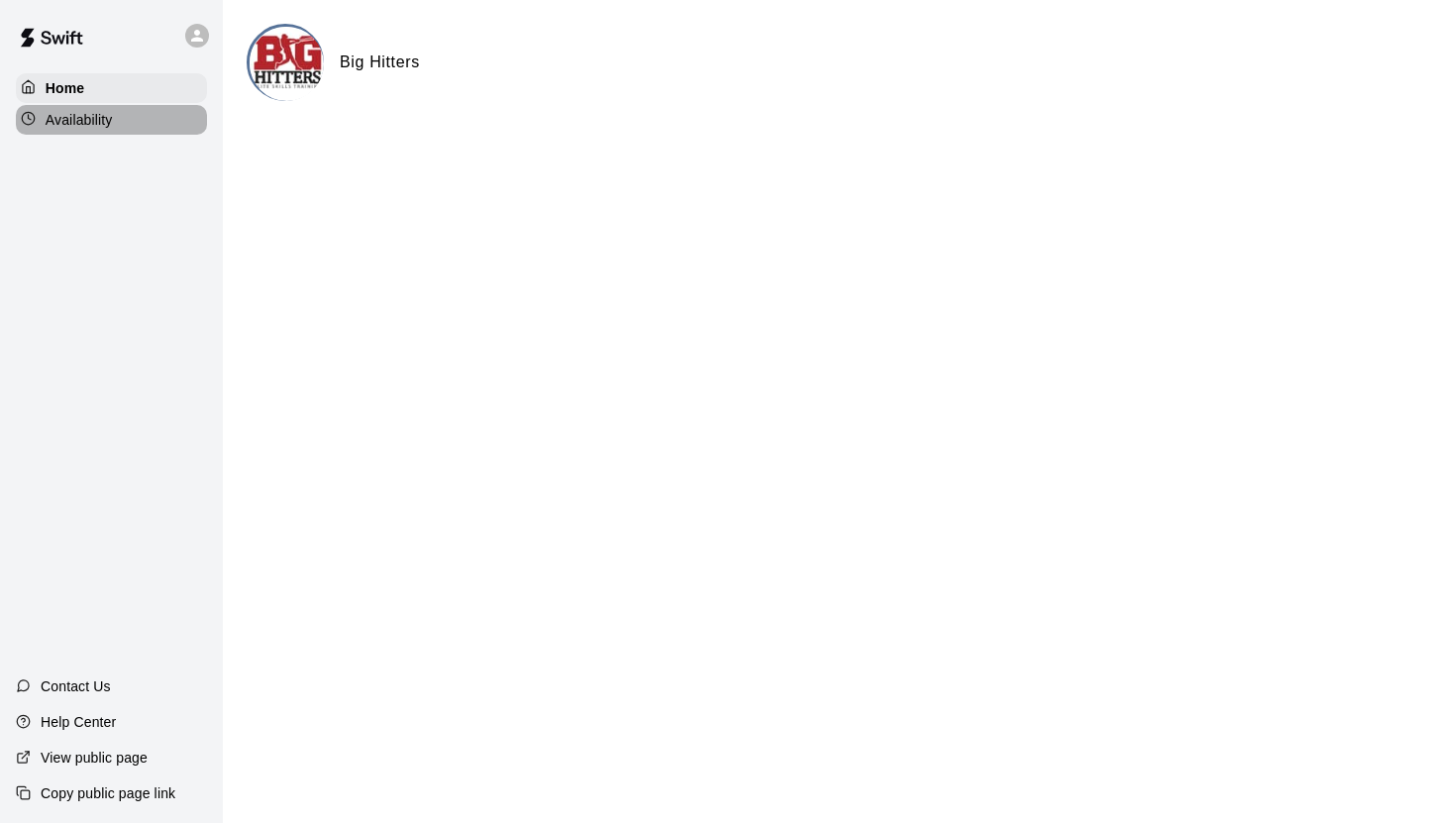 click on "Availability" at bounding box center (79, 120) 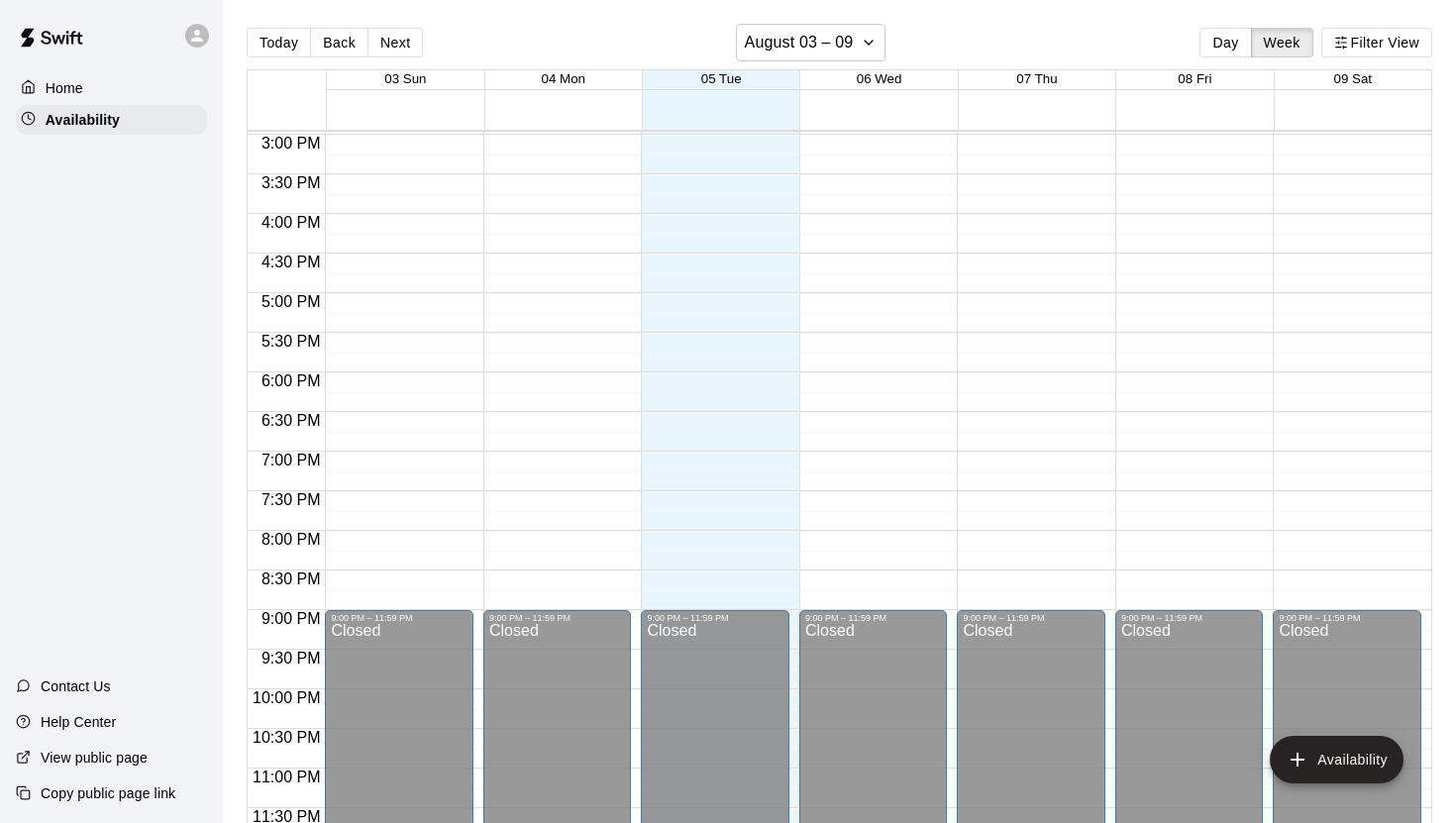 scroll, scrollTop: 1188, scrollLeft: 0, axis: vertical 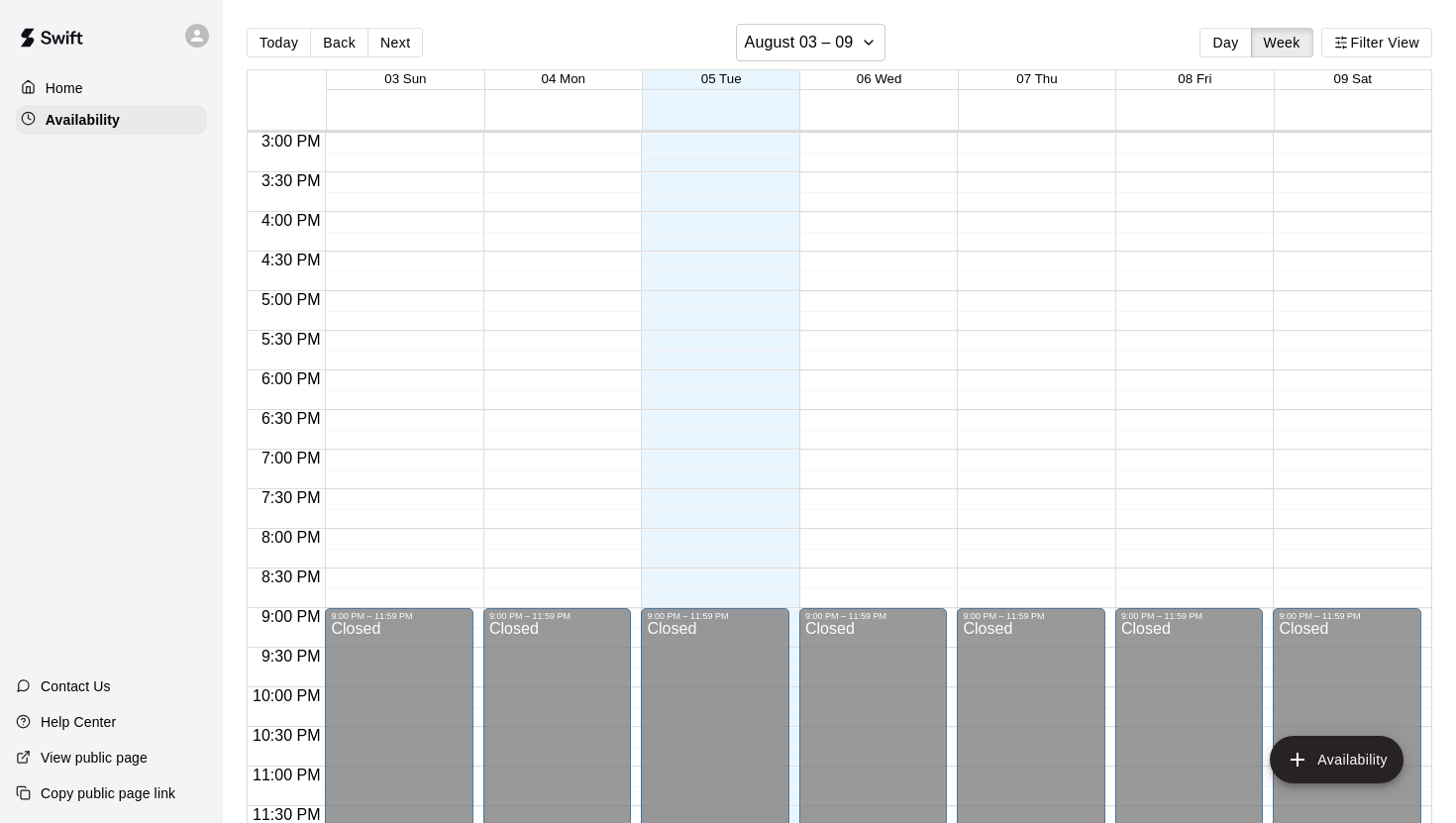 click on "12:00 AM – 6:30 AM Closed 9:00 PM – 11:59 PM Closed" at bounding box center [874, -105] 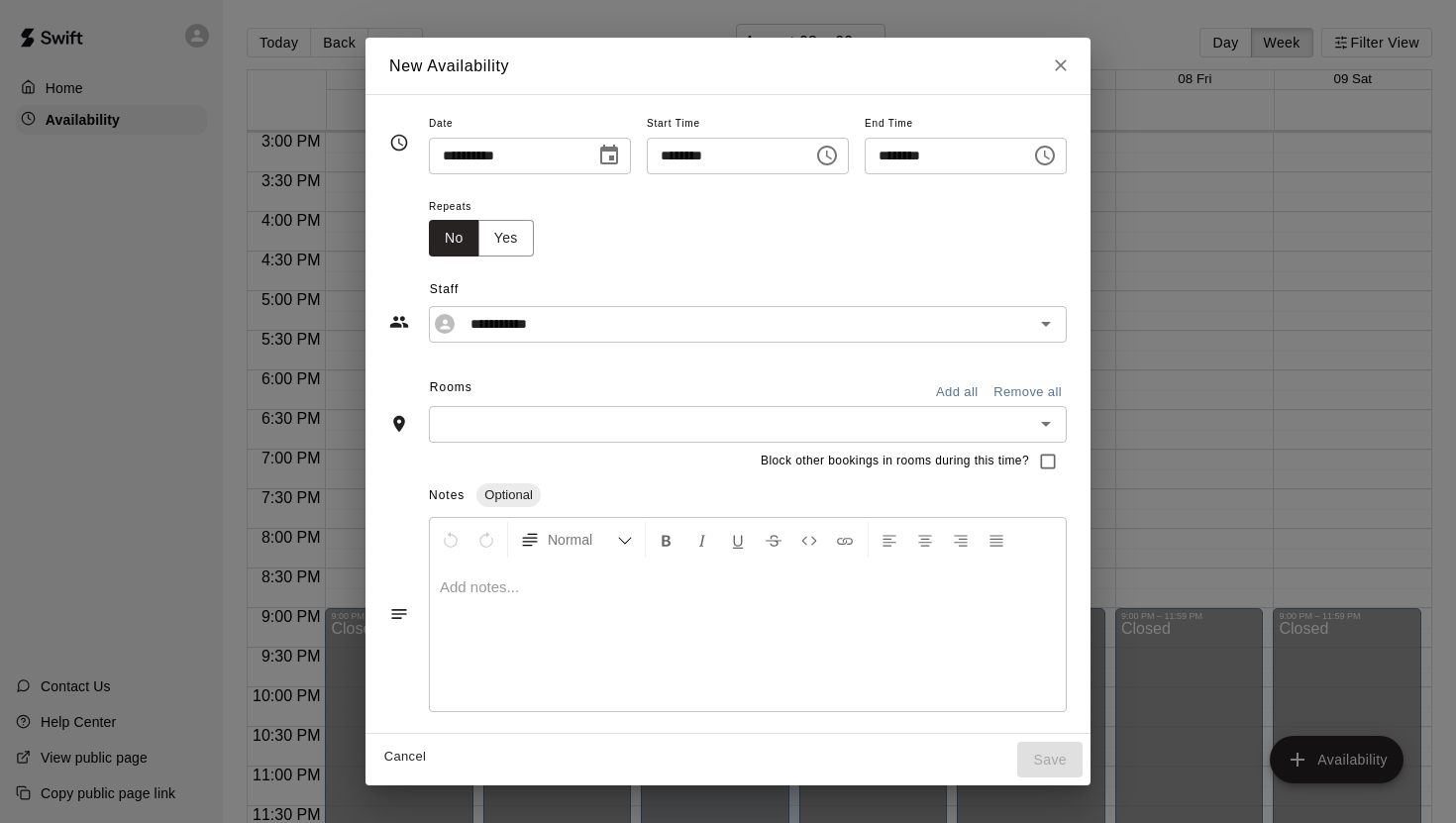 click at bounding box center (731, 424) 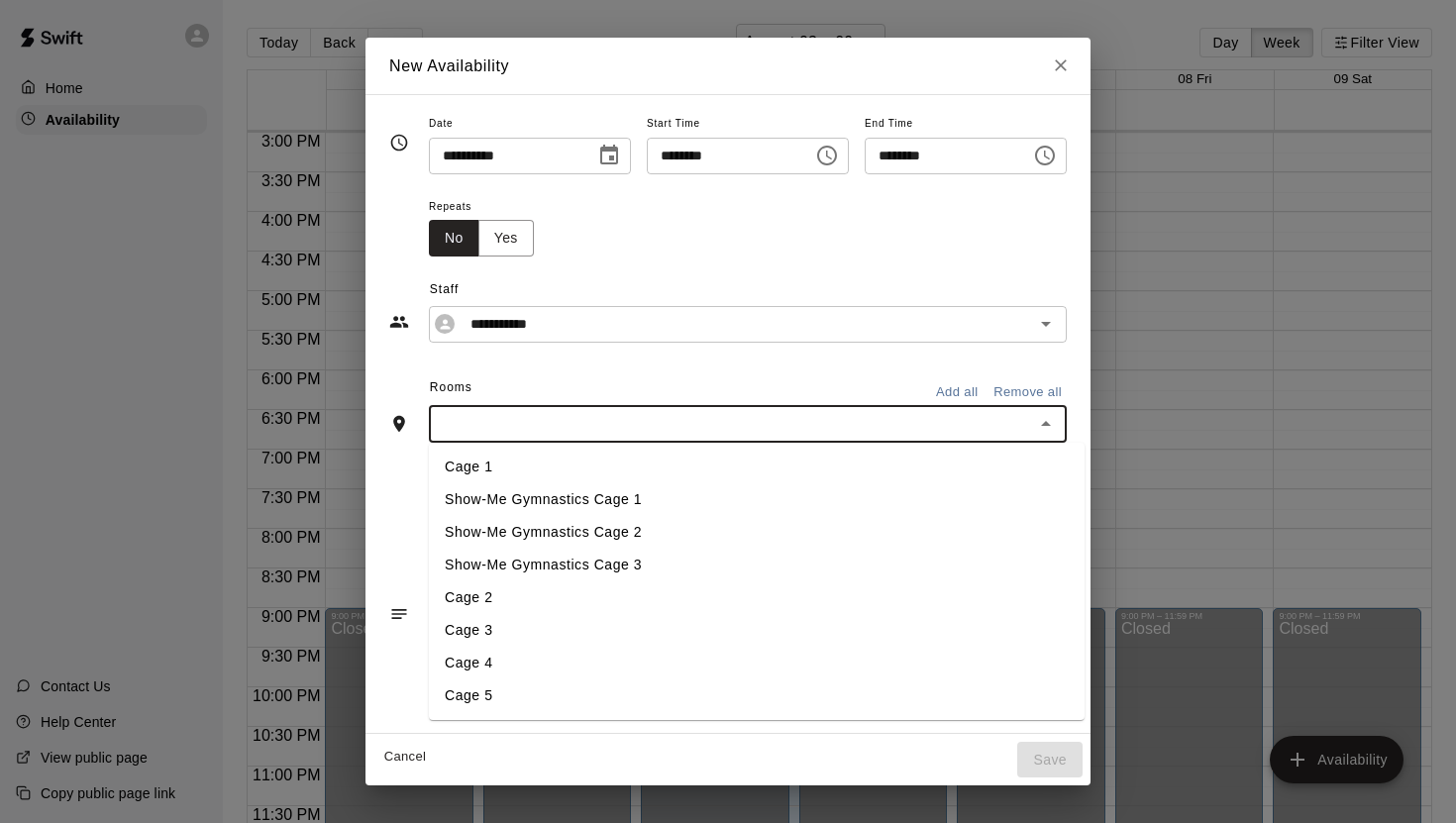 click on "Cage 3" at bounding box center (757, 630) 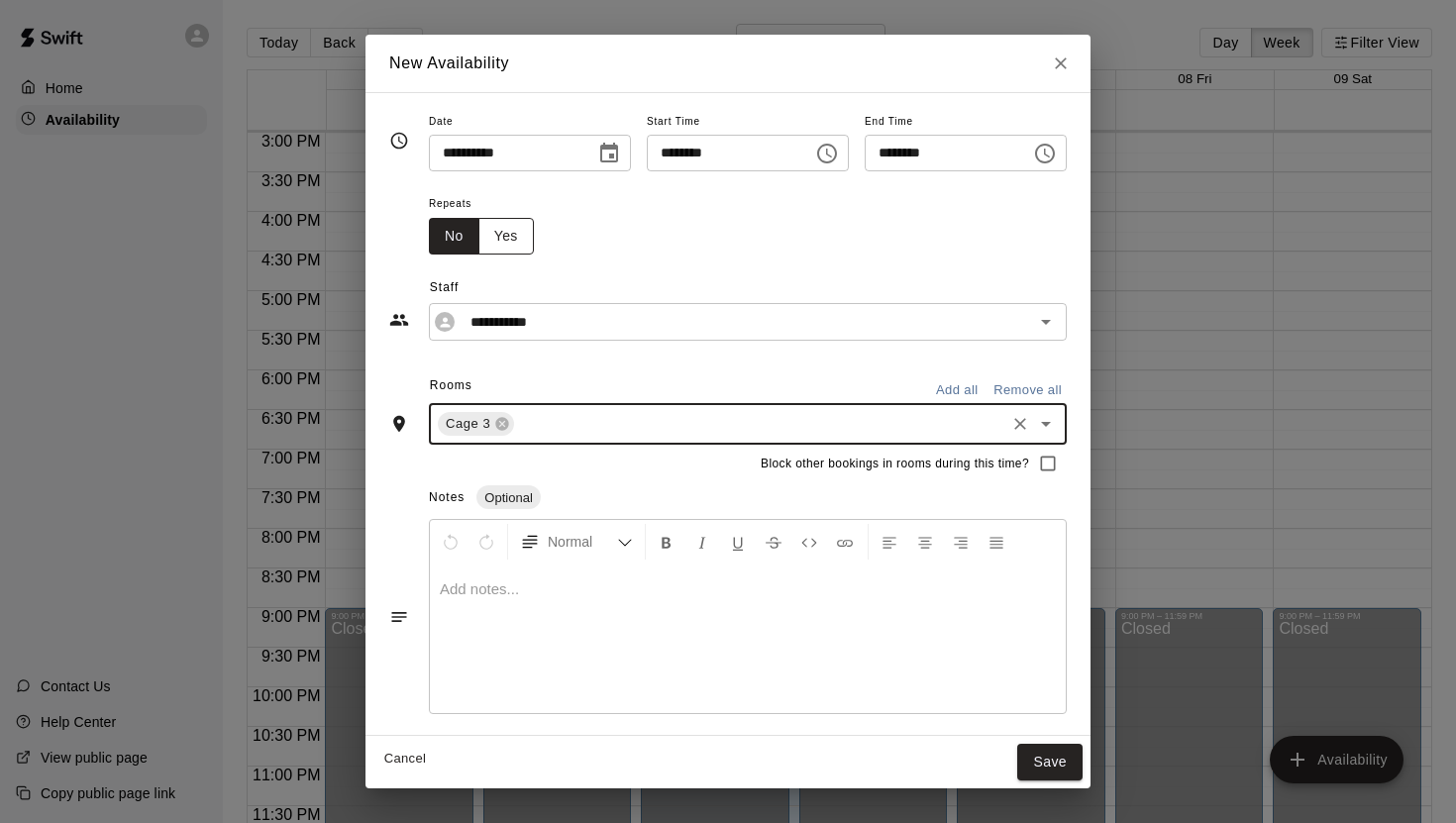 click on "Yes" at bounding box center [506, 236] 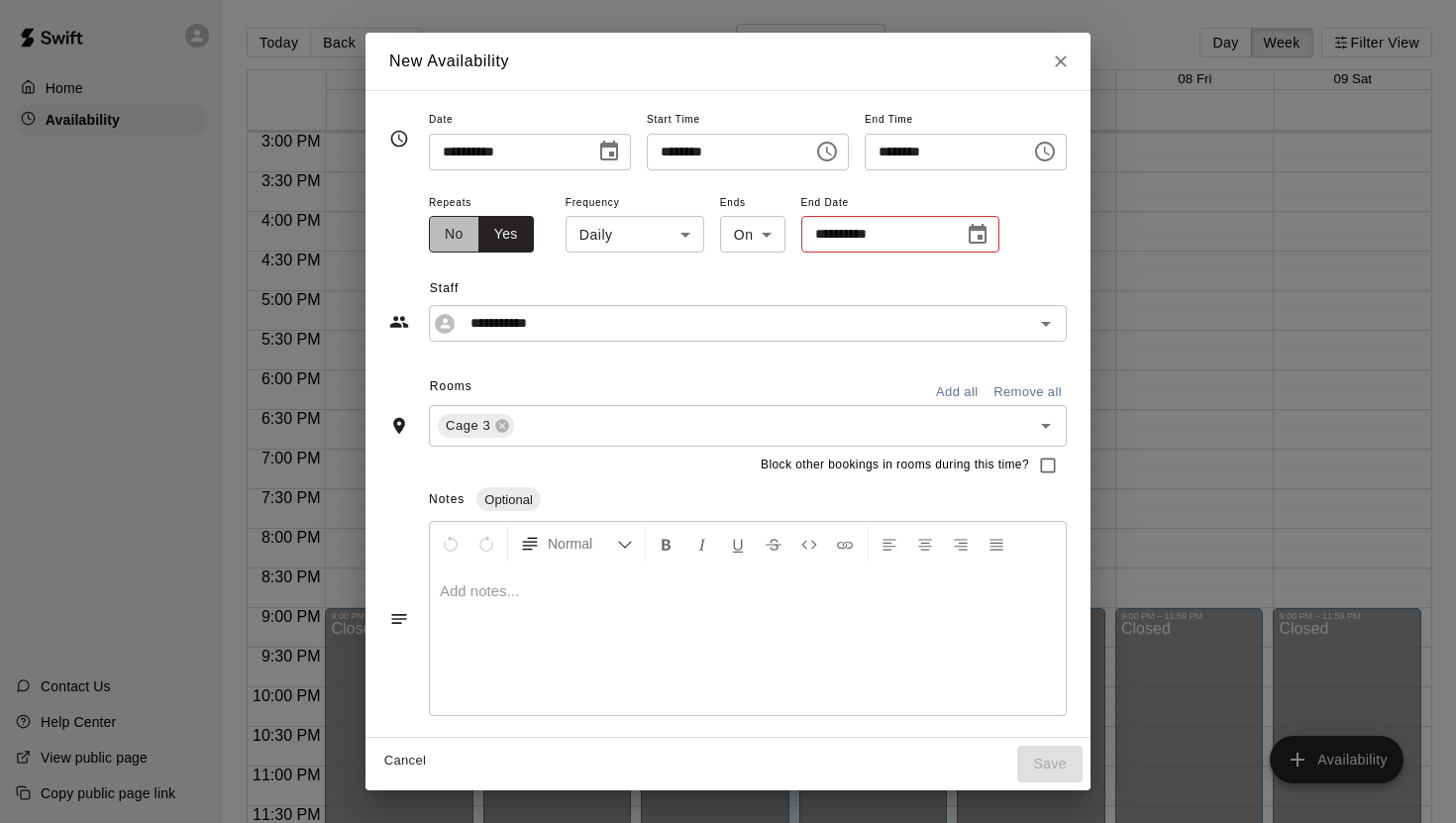 click on "No" at bounding box center (454, 234) 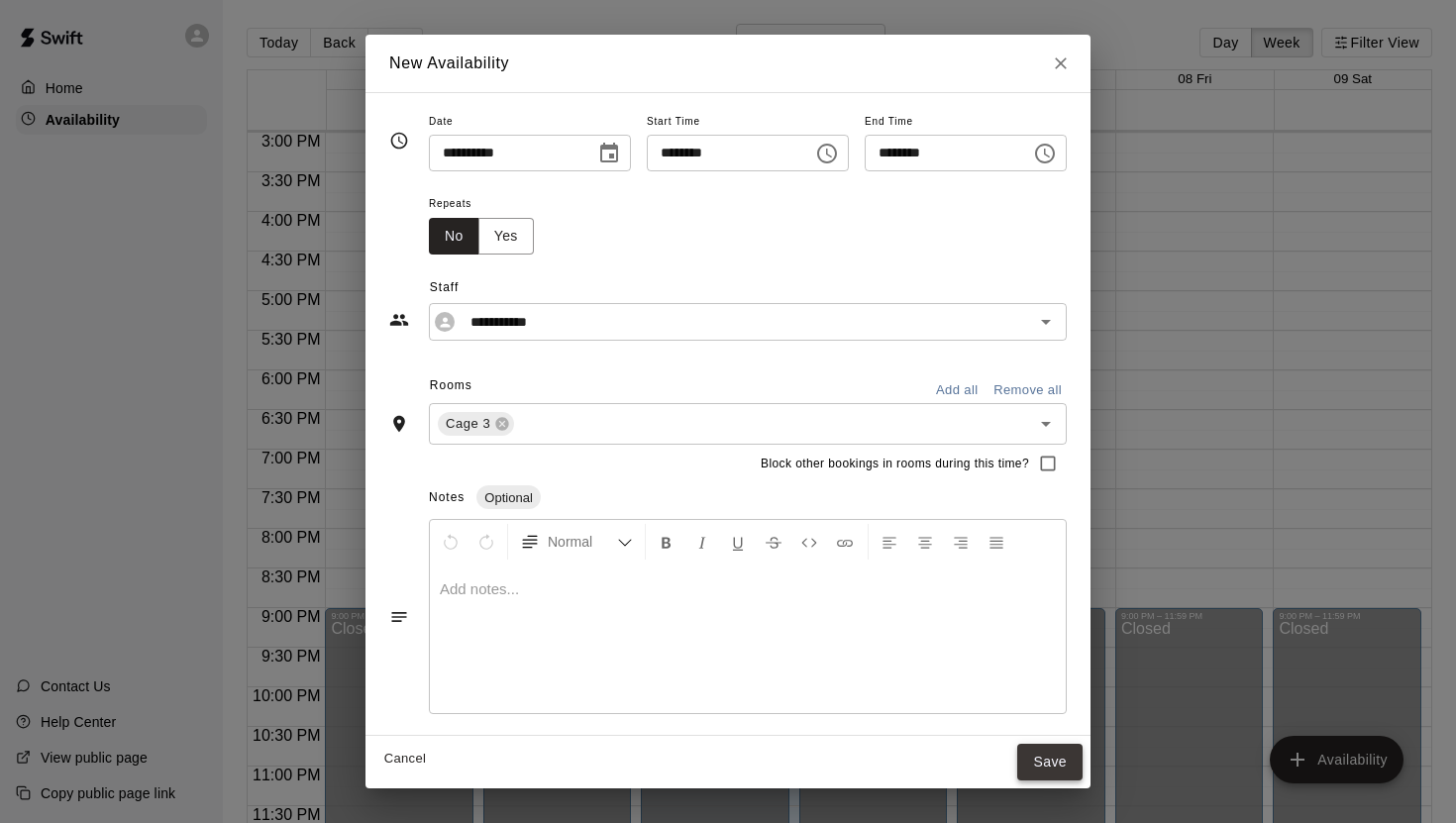 click on "Save" at bounding box center [1050, 762] 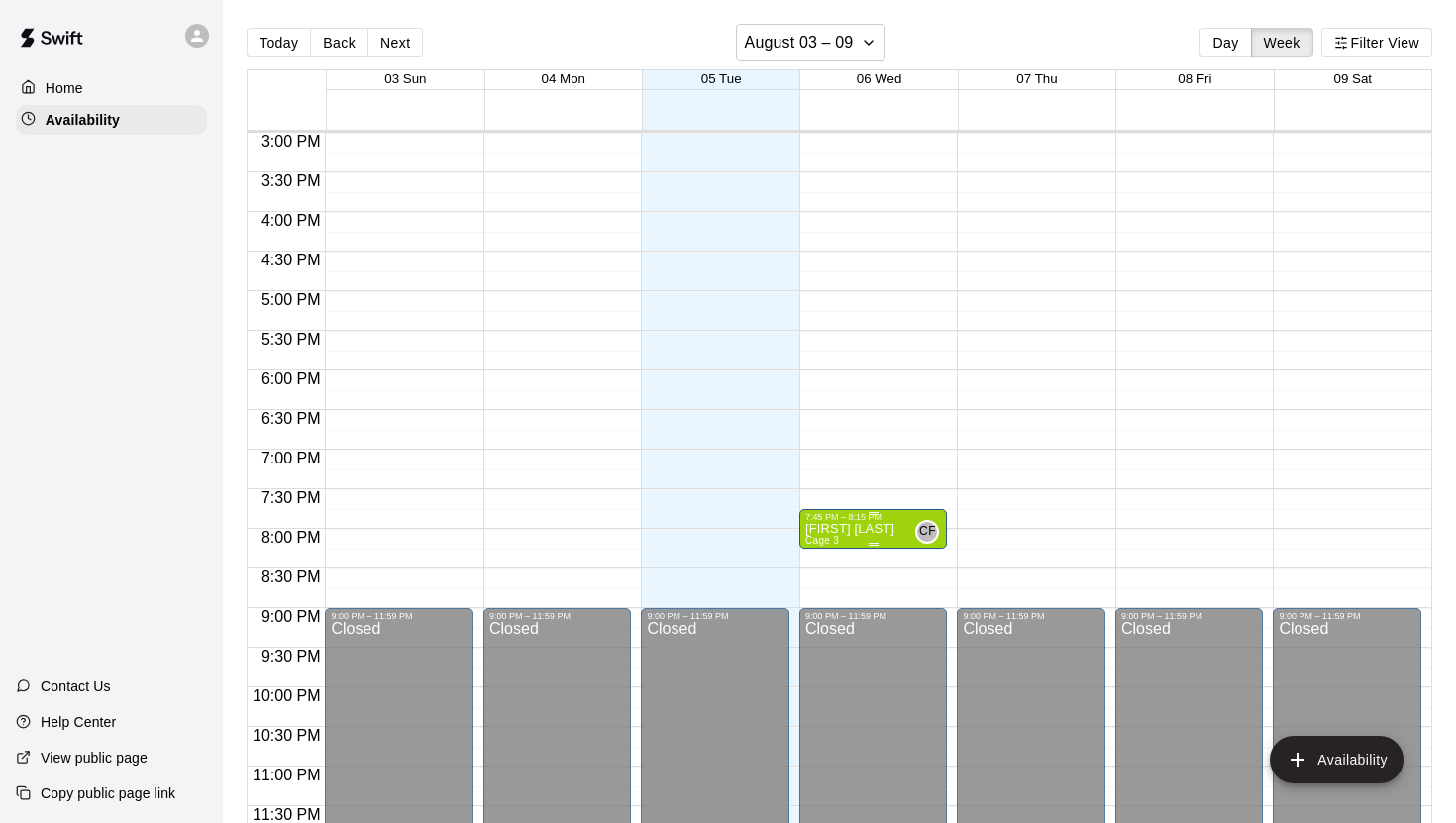 click on "Colby Fitch Cage 3  CF" at bounding box center (874, 933) 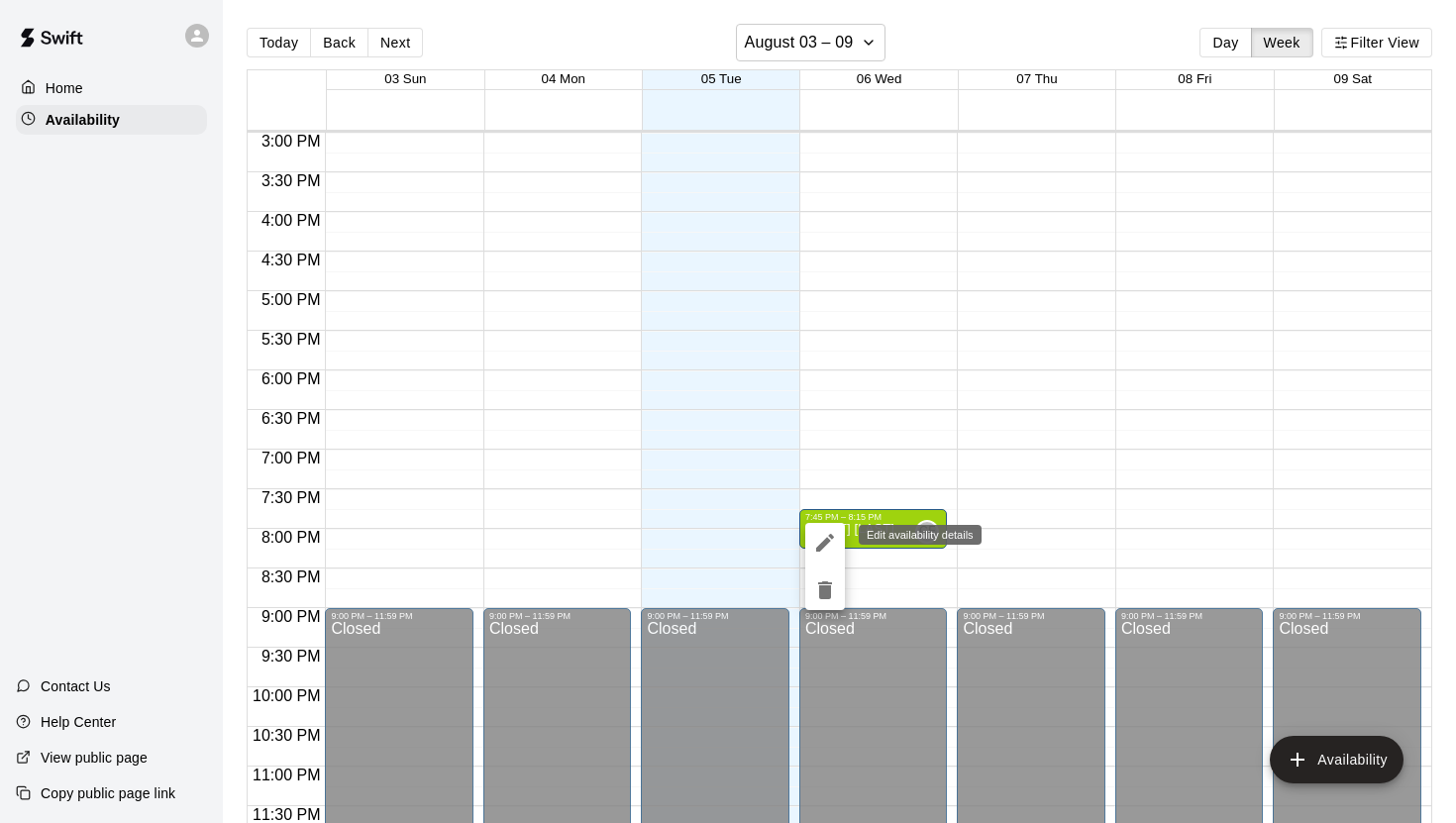click 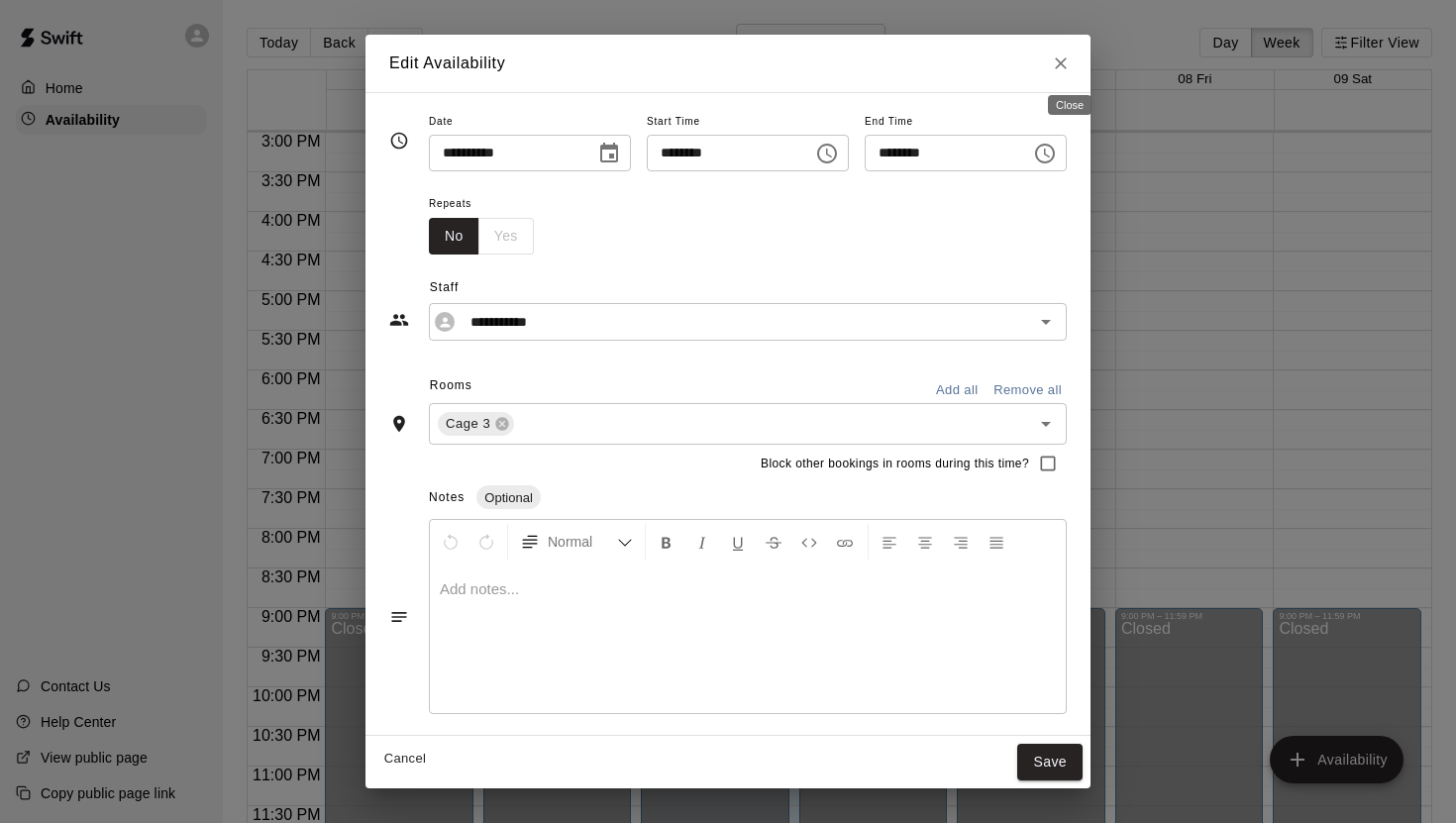 click 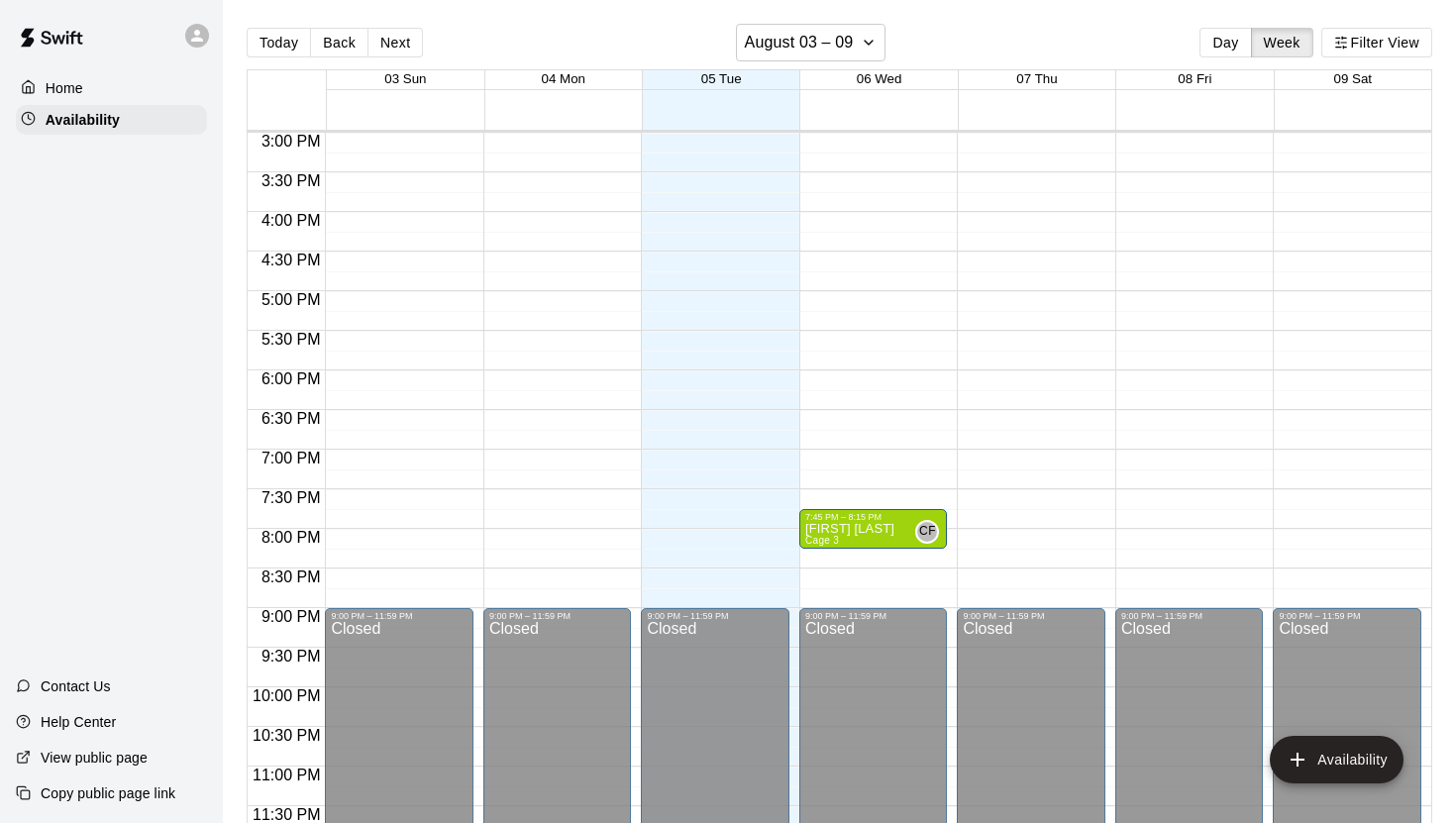 scroll, scrollTop: 32, scrollLeft: 0, axis: vertical 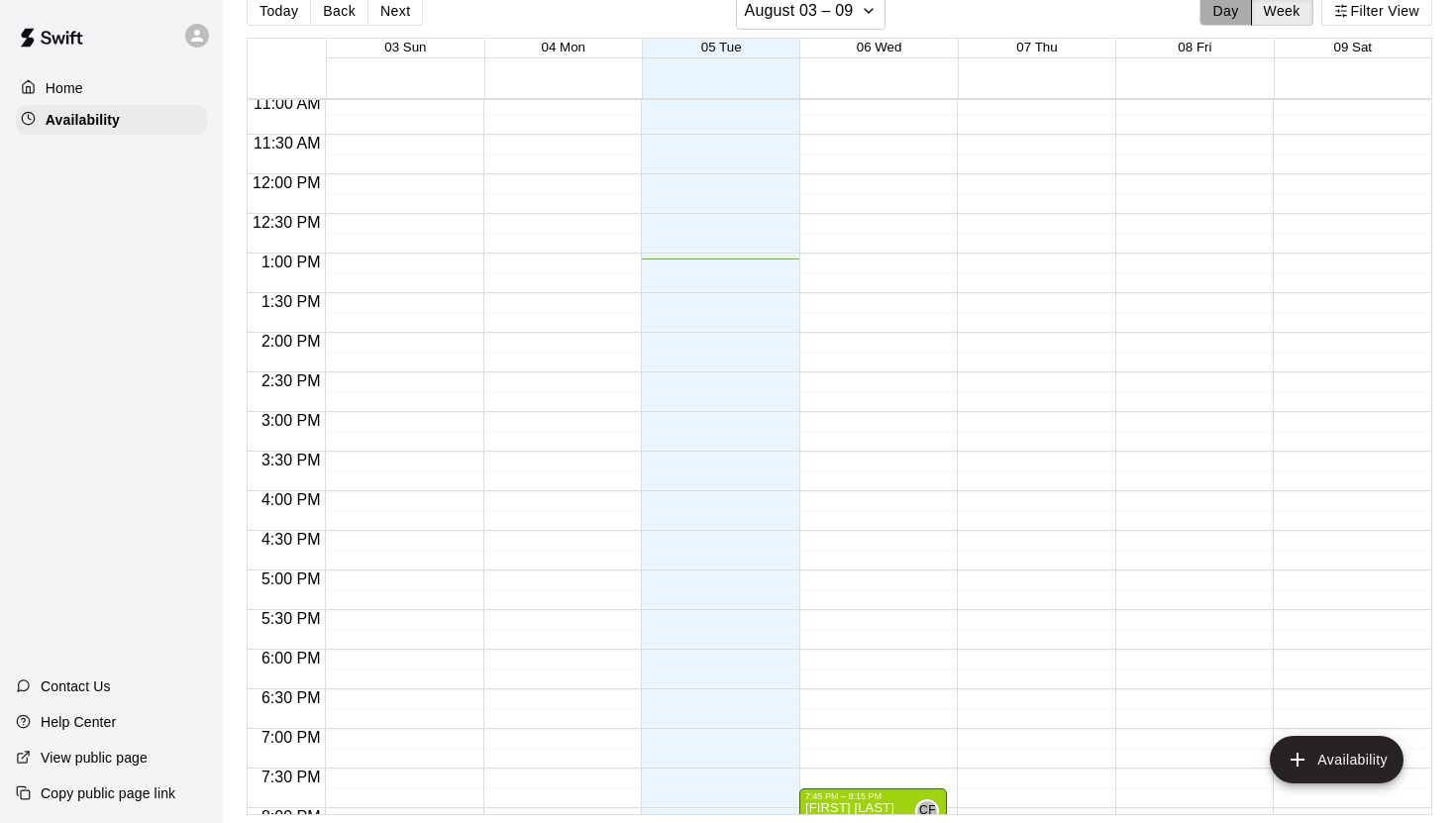 click on "Day" at bounding box center (1225, 11) 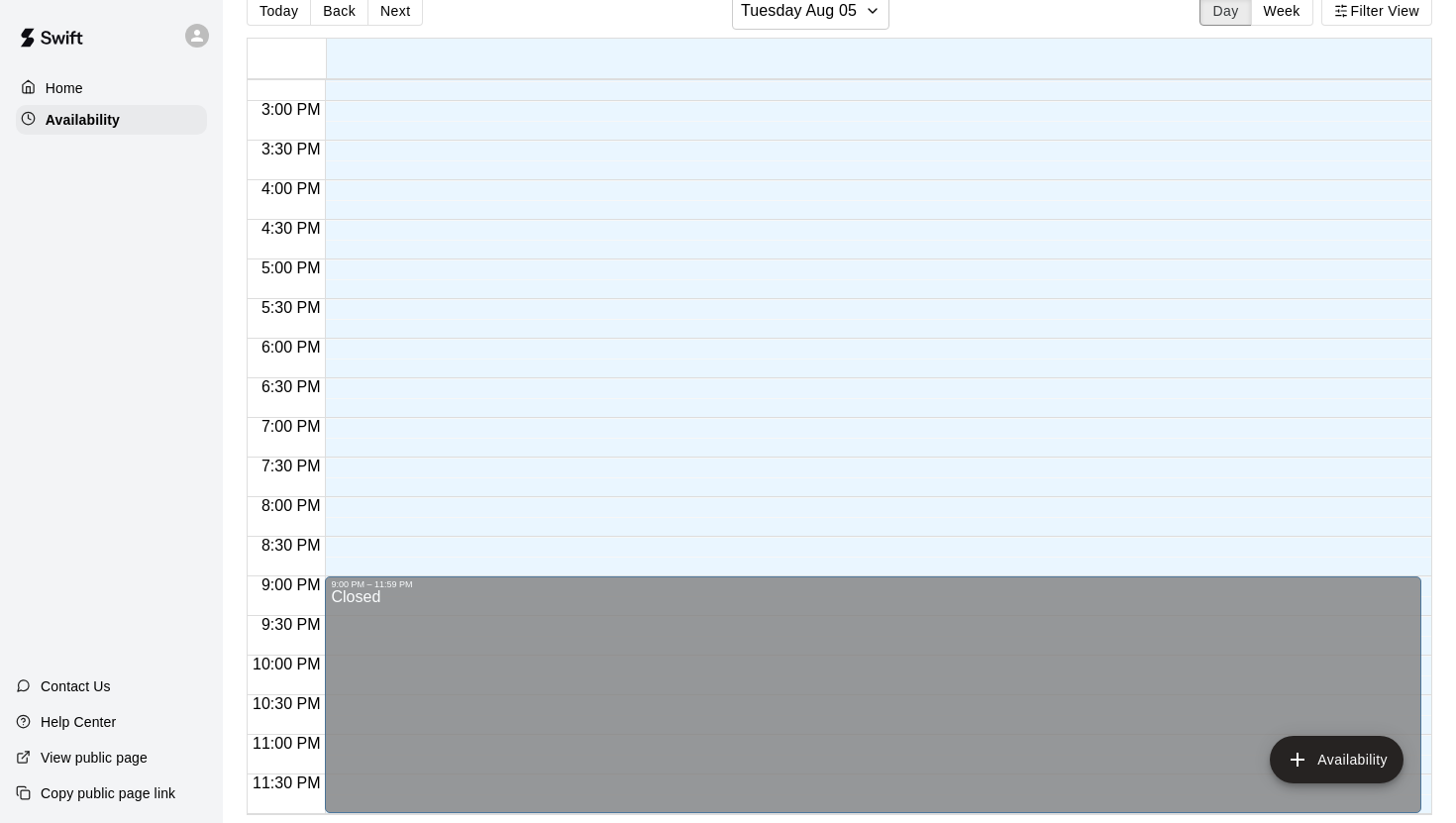 scroll, scrollTop: 579, scrollLeft: 0, axis: vertical 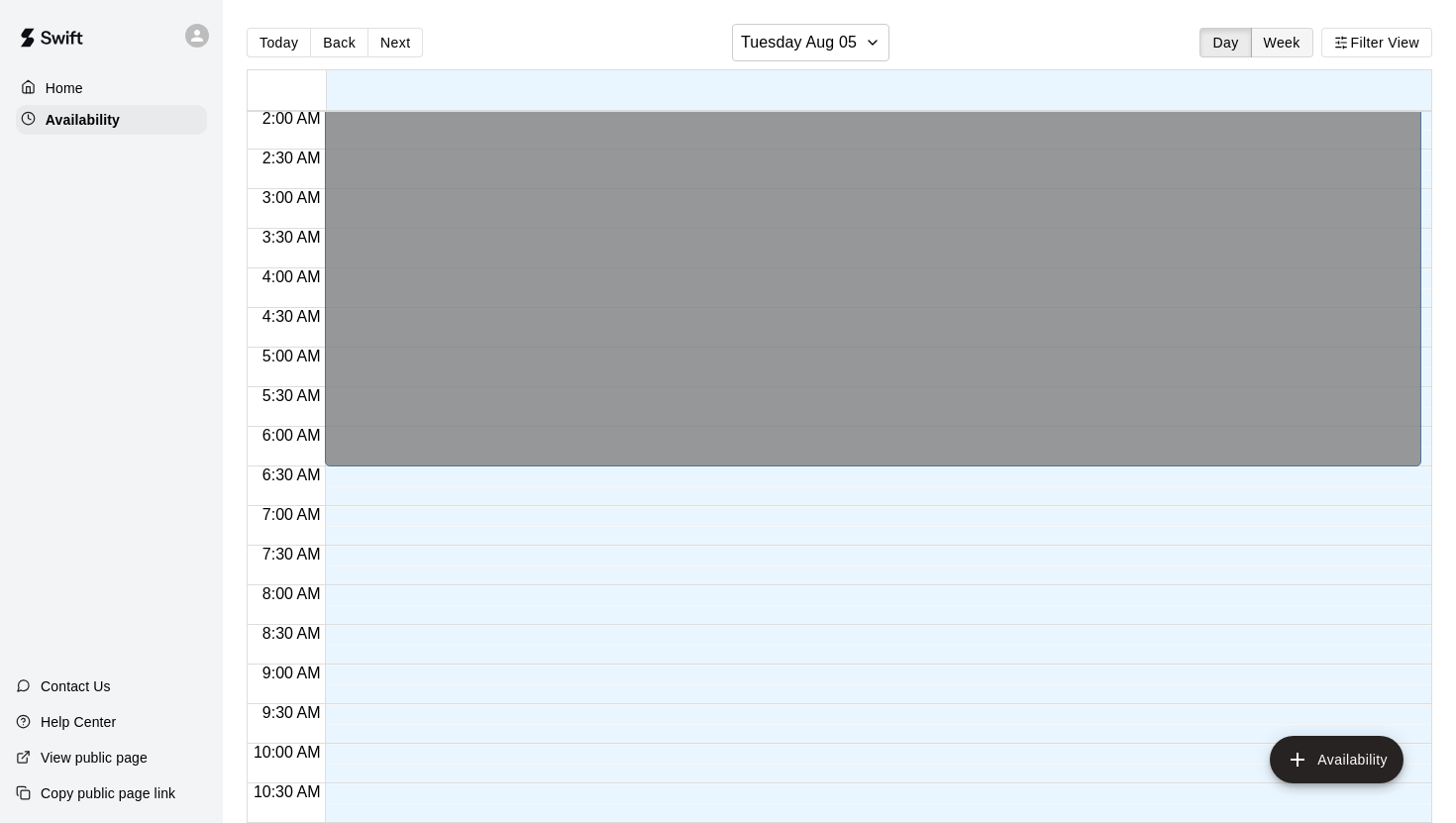click on "Week" at bounding box center (1282, 43) 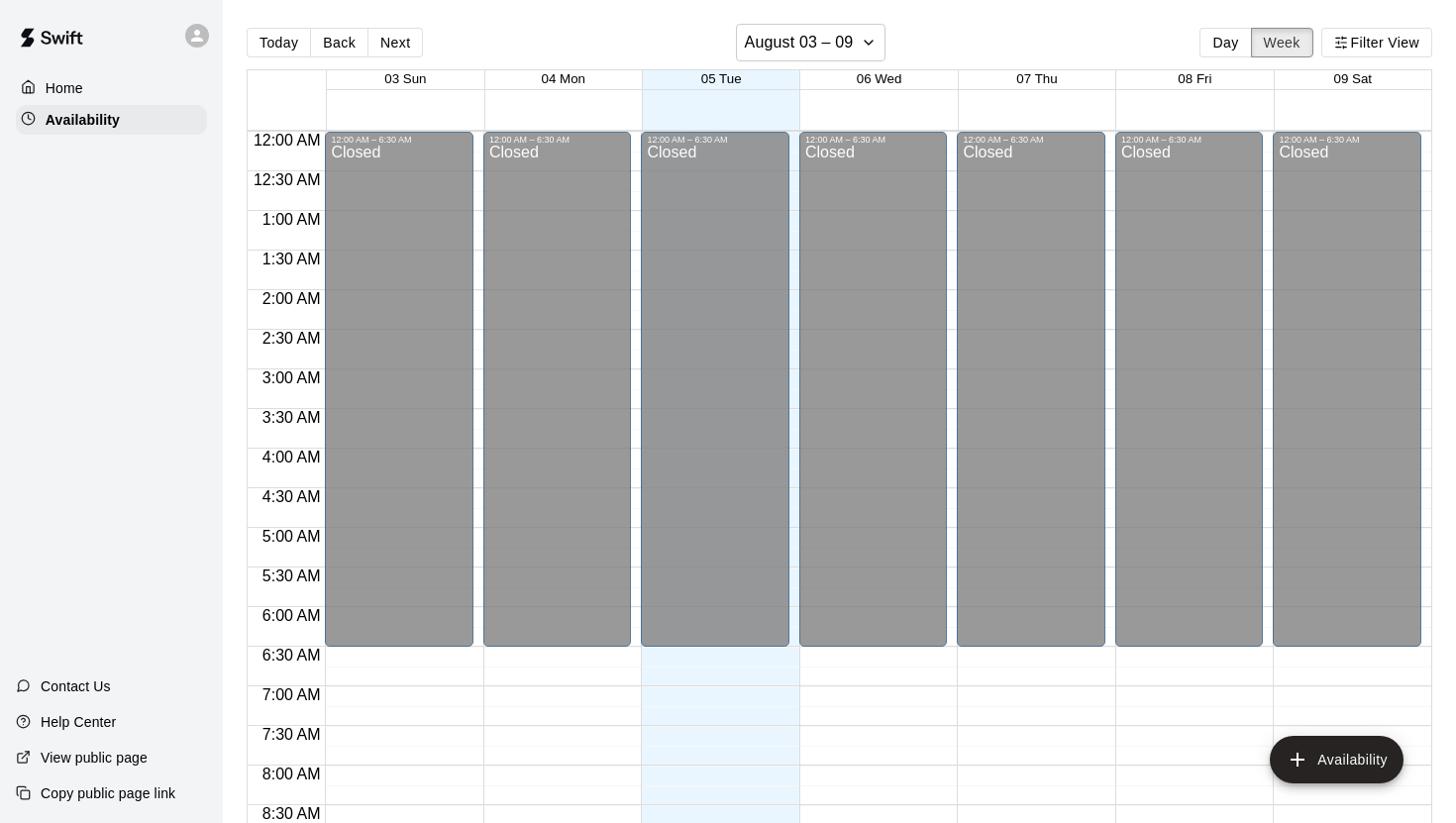 scroll, scrollTop: 1038, scrollLeft: 0, axis: vertical 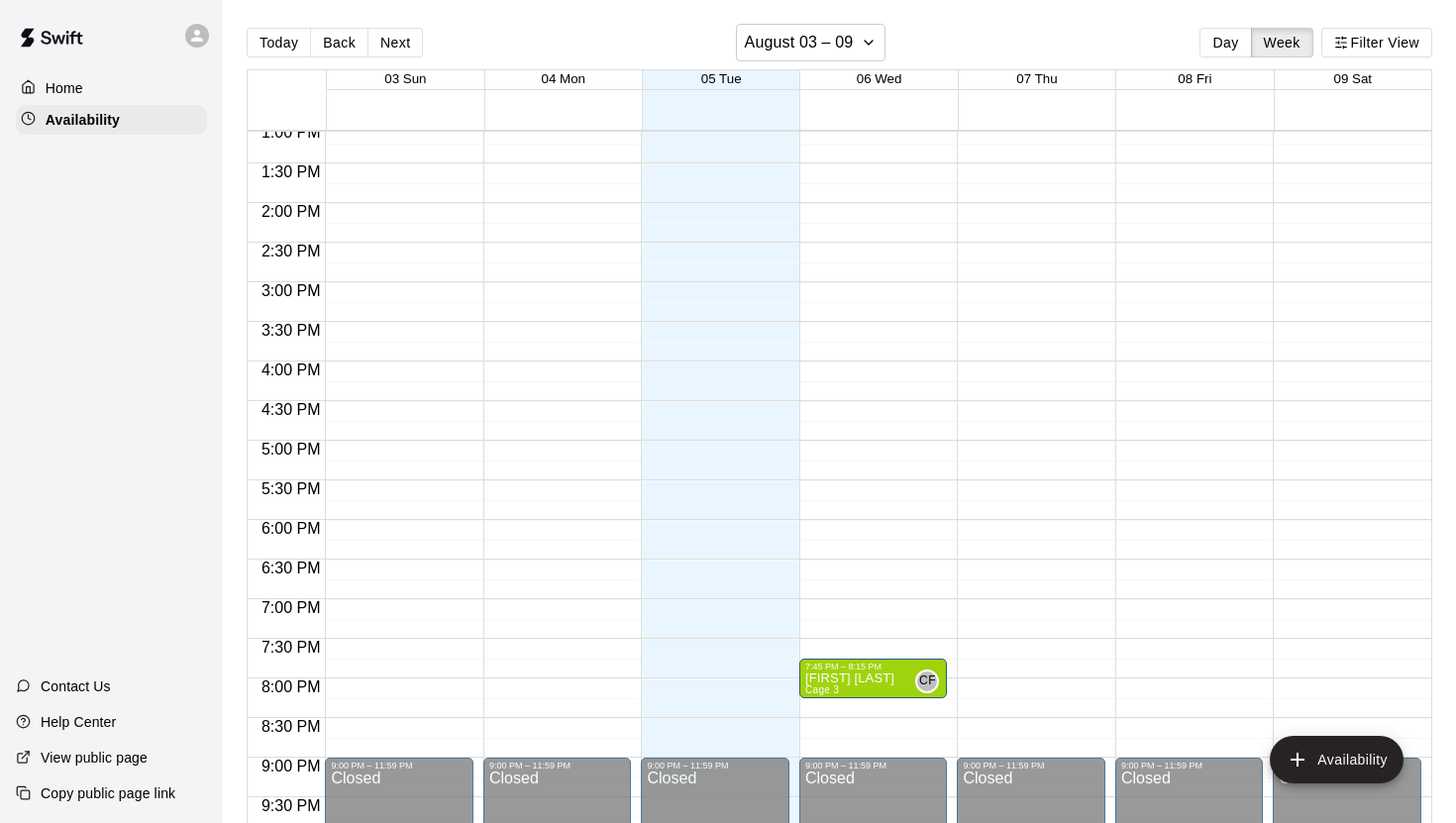 click 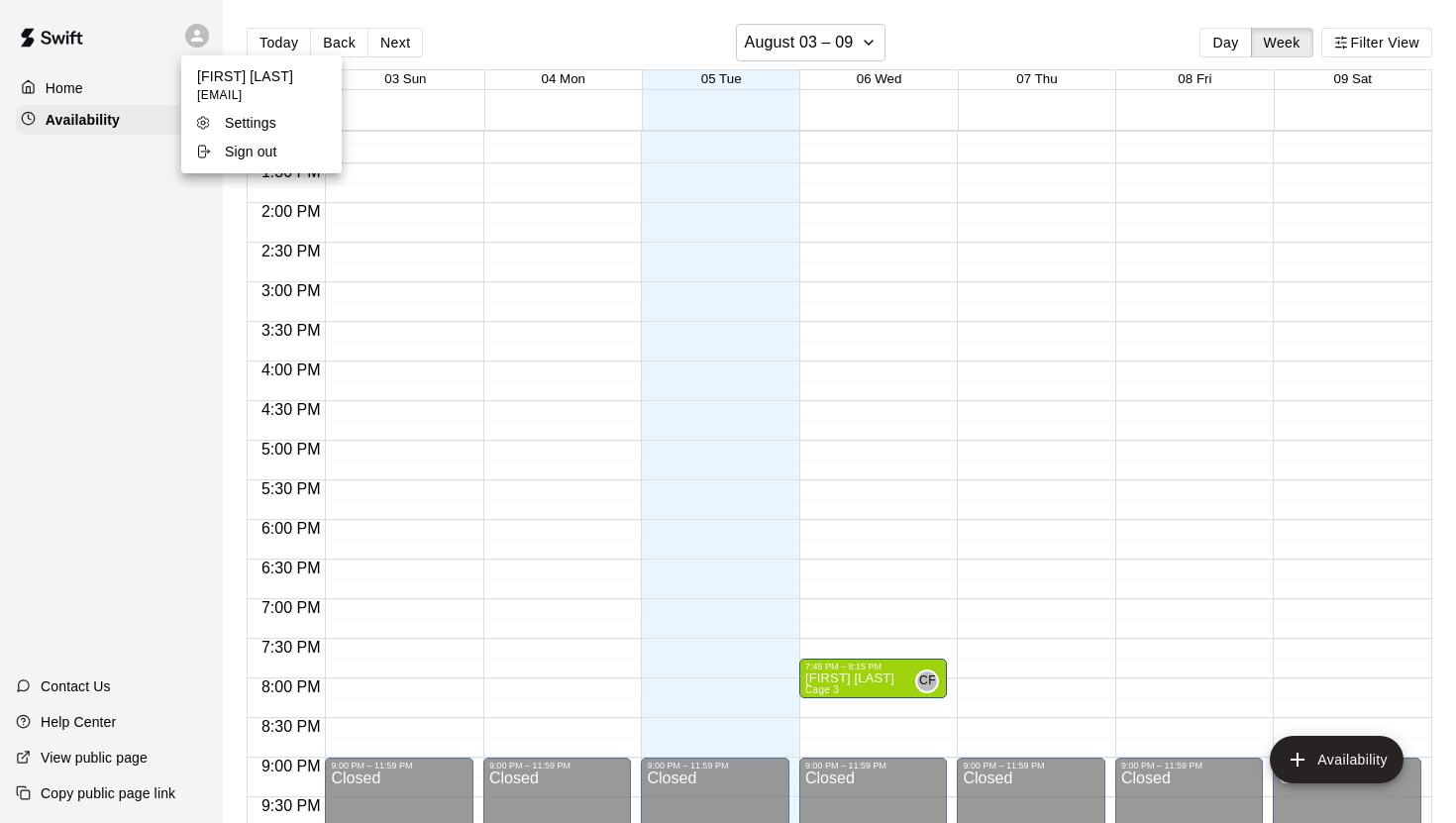 click at bounding box center [728, 411] 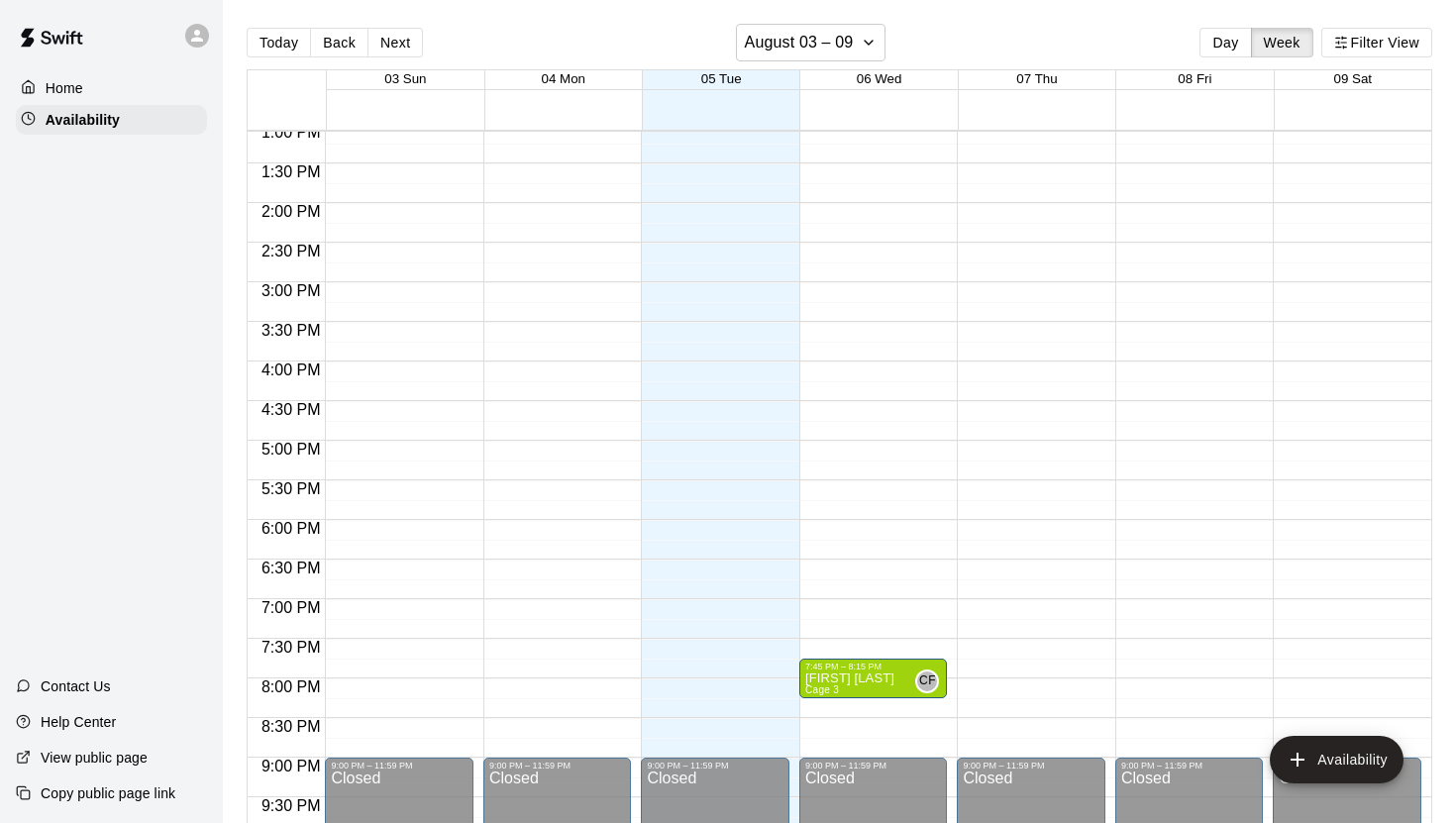 scroll, scrollTop: 1188, scrollLeft: 0, axis: vertical 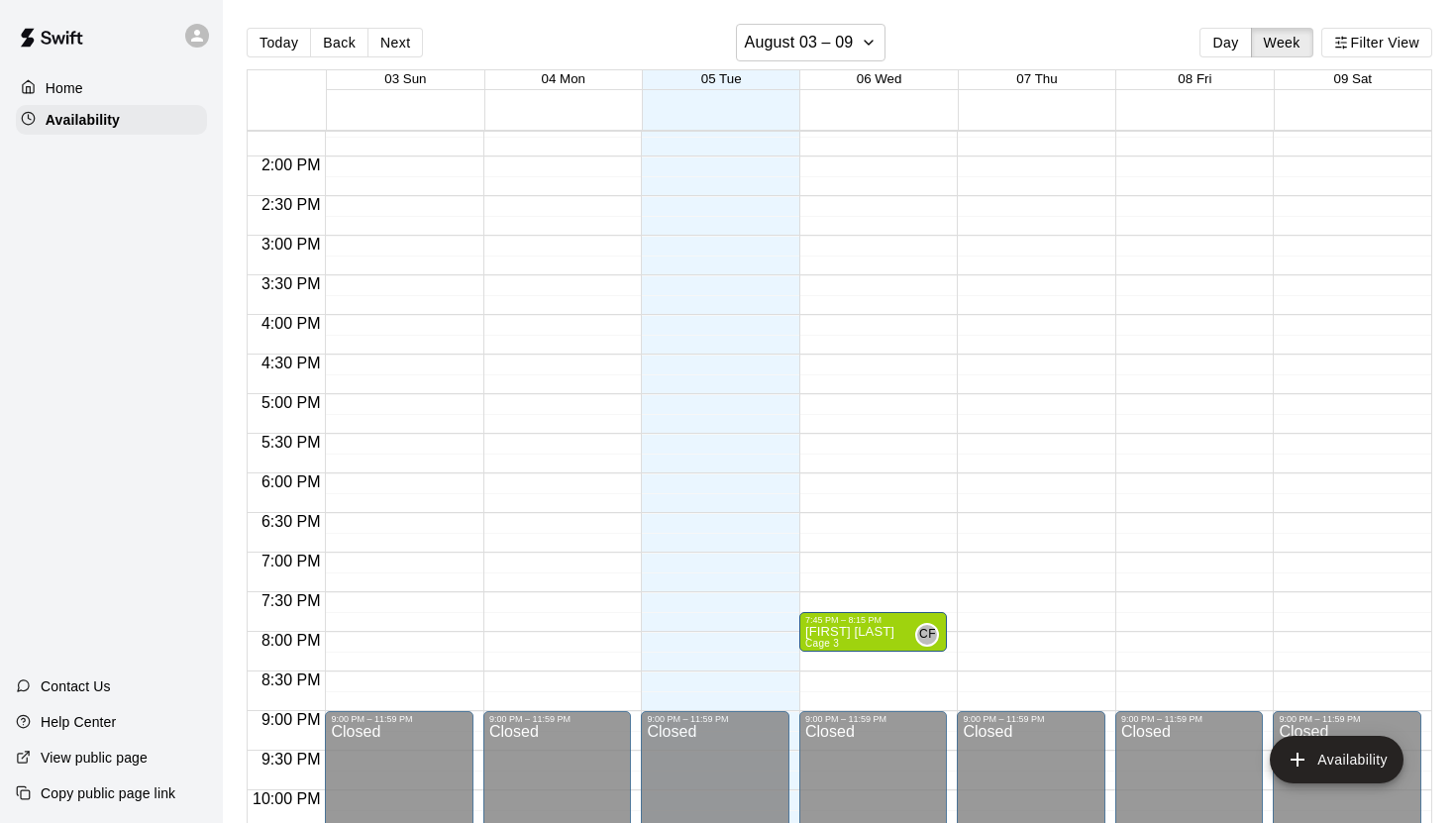 click on "Home" at bounding box center (64, 88) 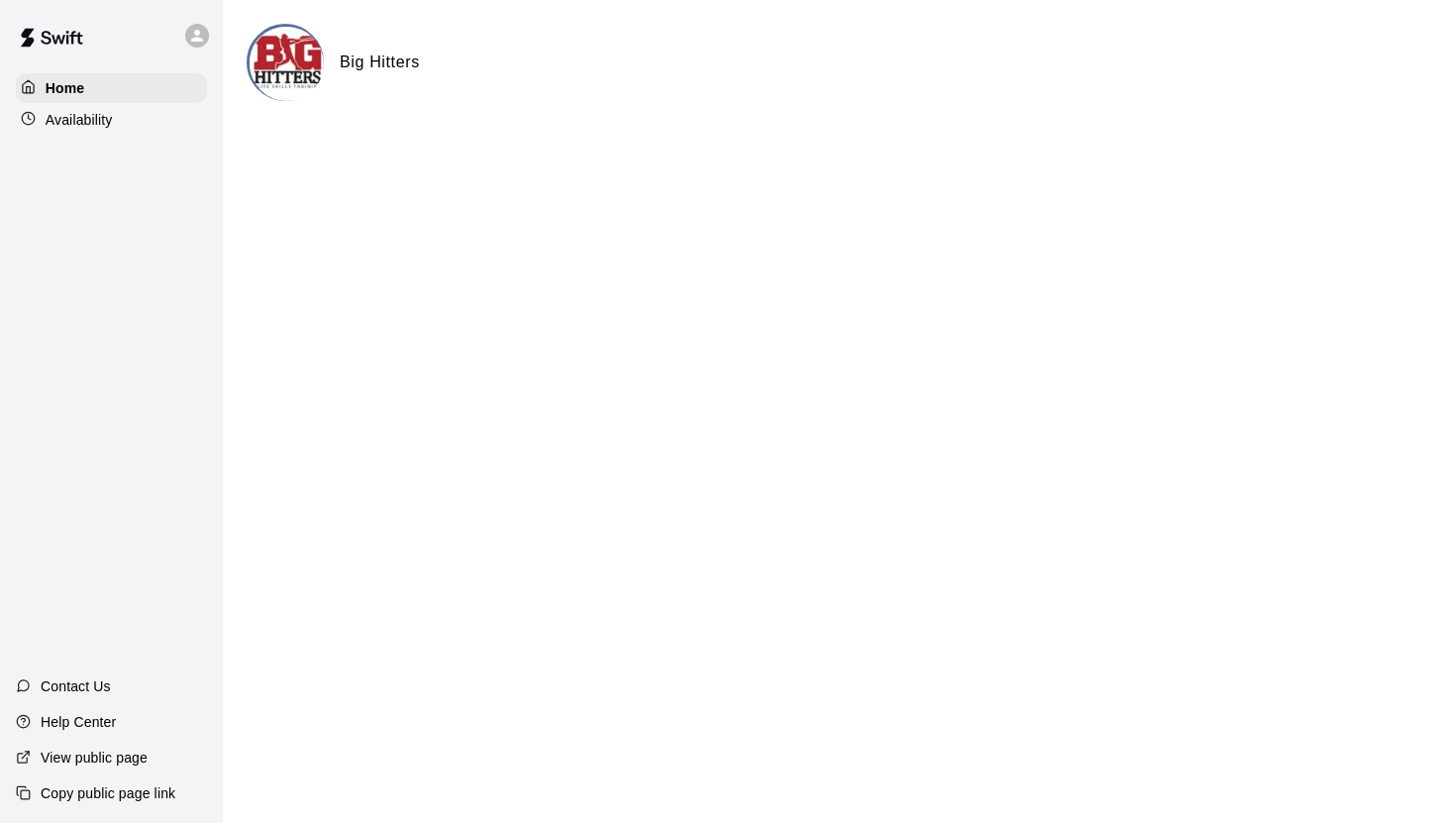 click on "Availability" at bounding box center [79, 120] 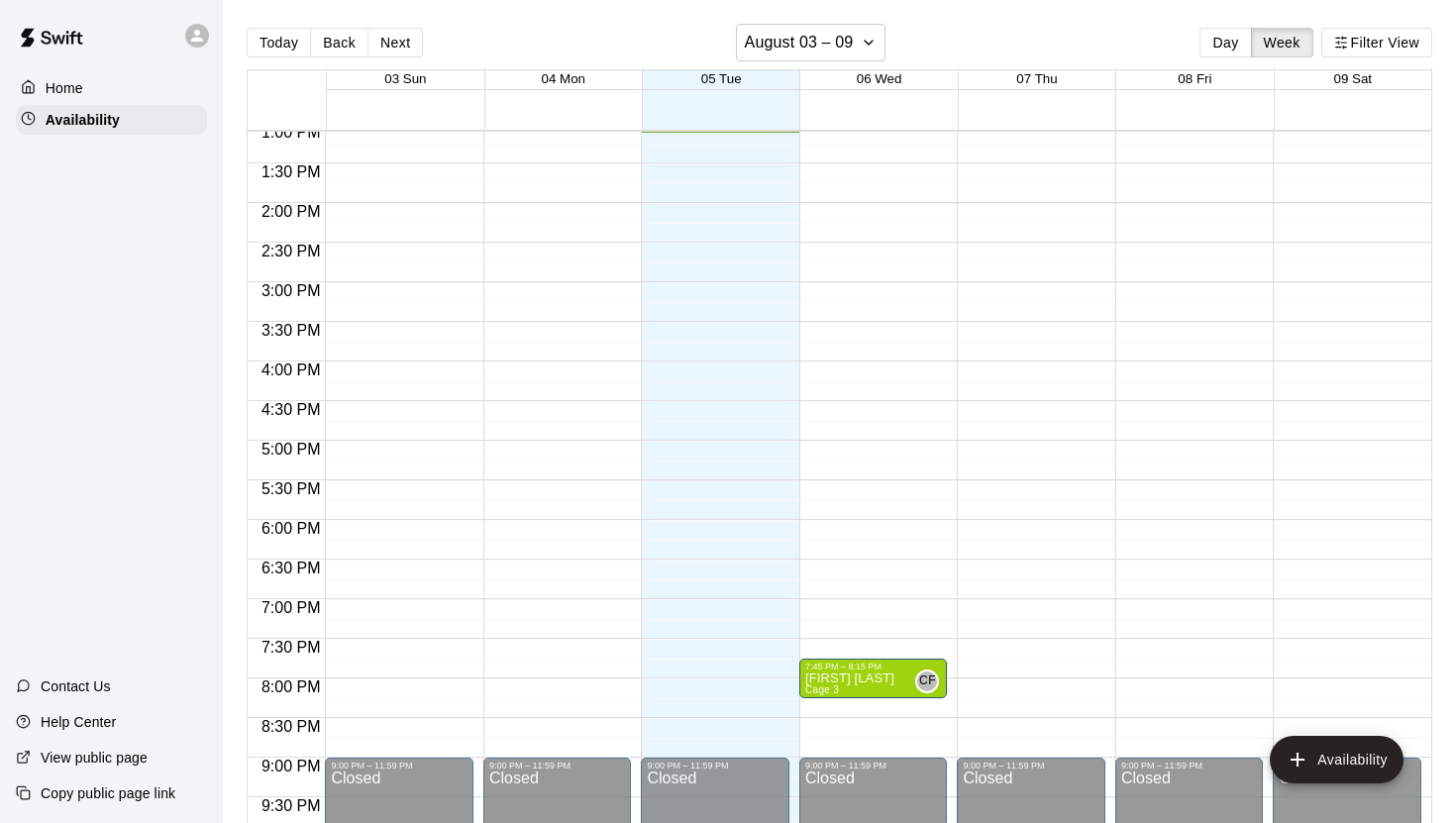 scroll, scrollTop: 1188, scrollLeft: 0, axis: vertical 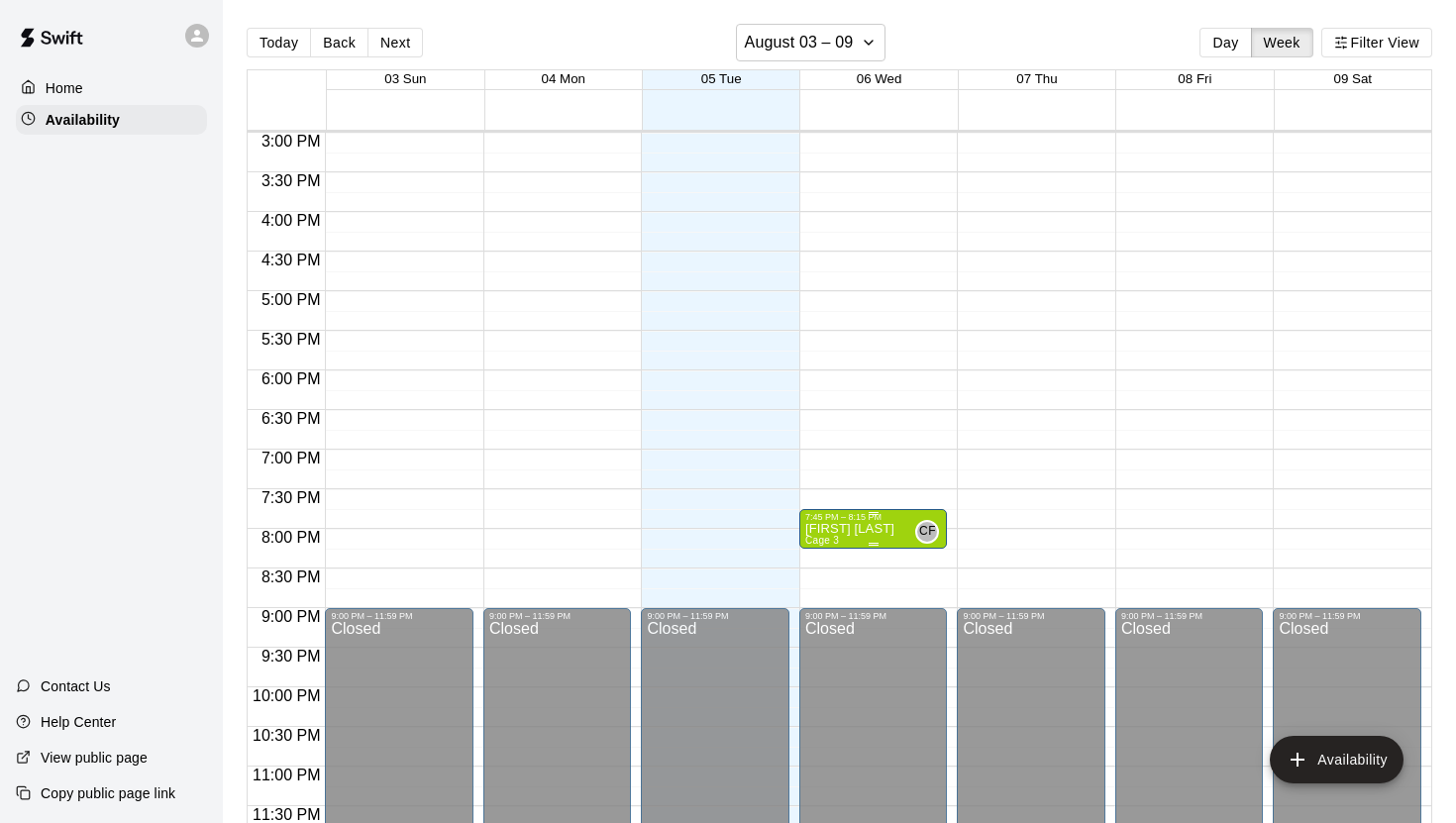 click on "Colby Fitch Cage 3  CF" at bounding box center (874, 933) 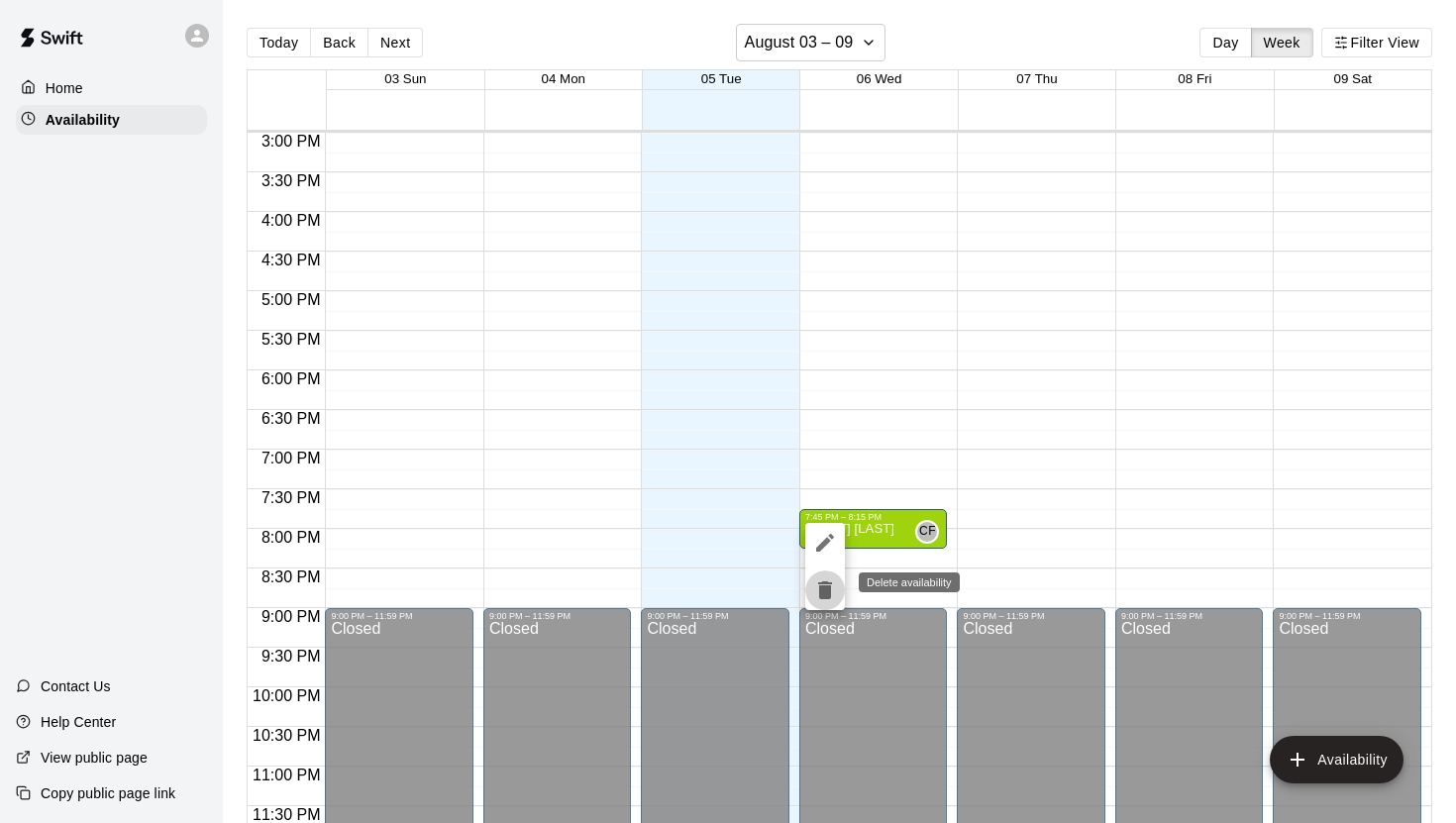 click 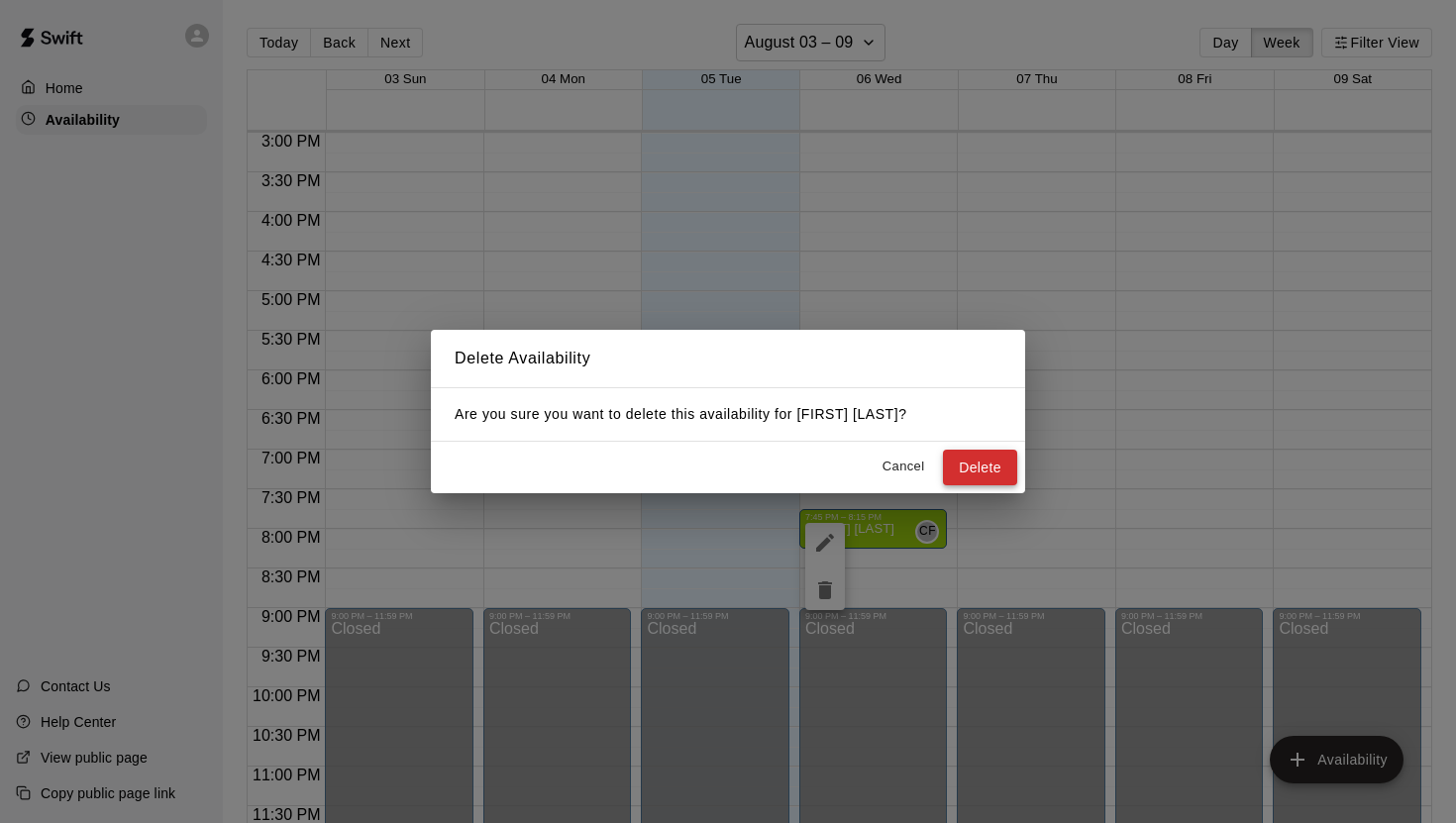 click on "Delete" at bounding box center [980, 467] 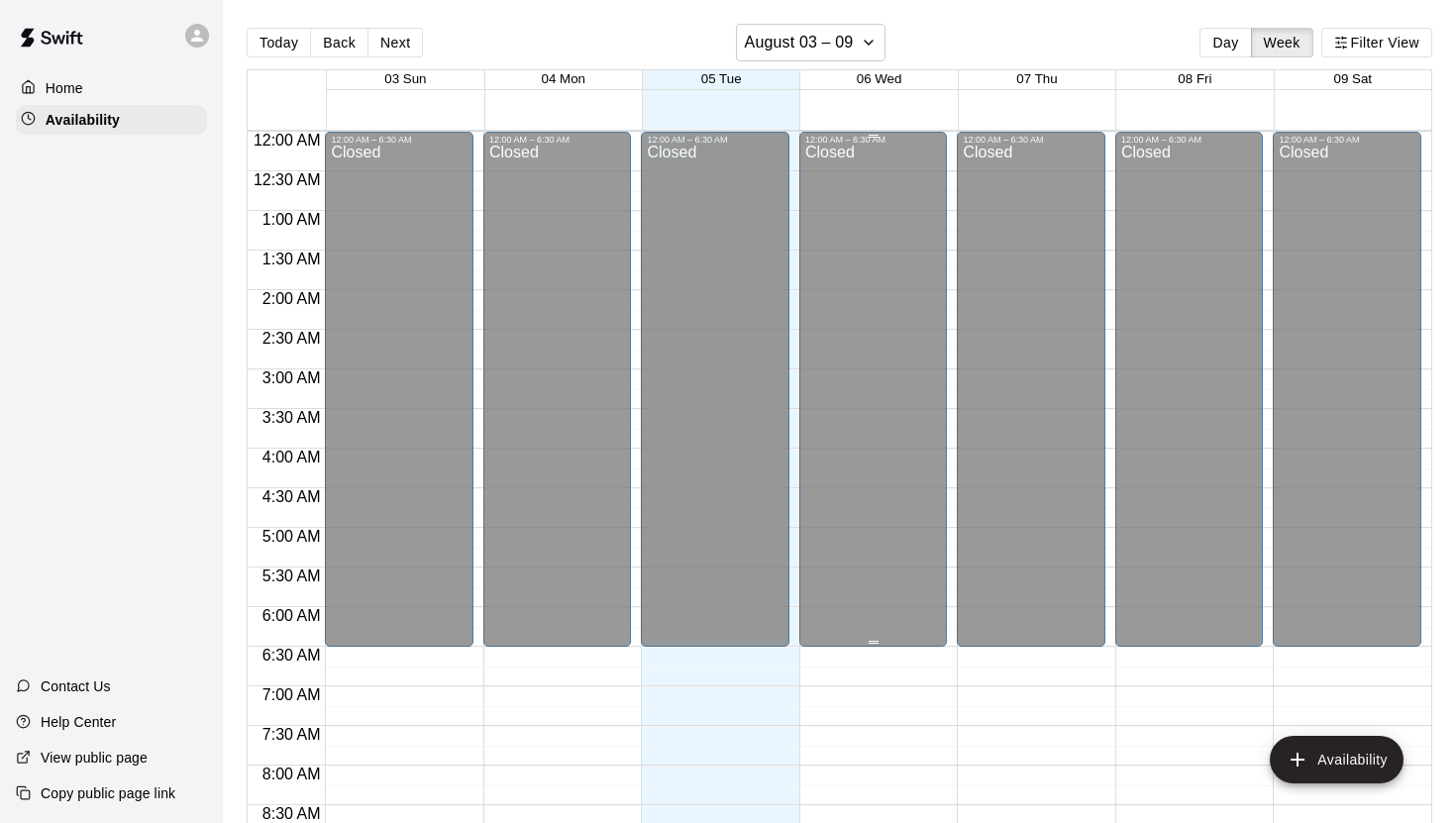 scroll, scrollTop: 349, scrollLeft: 0, axis: vertical 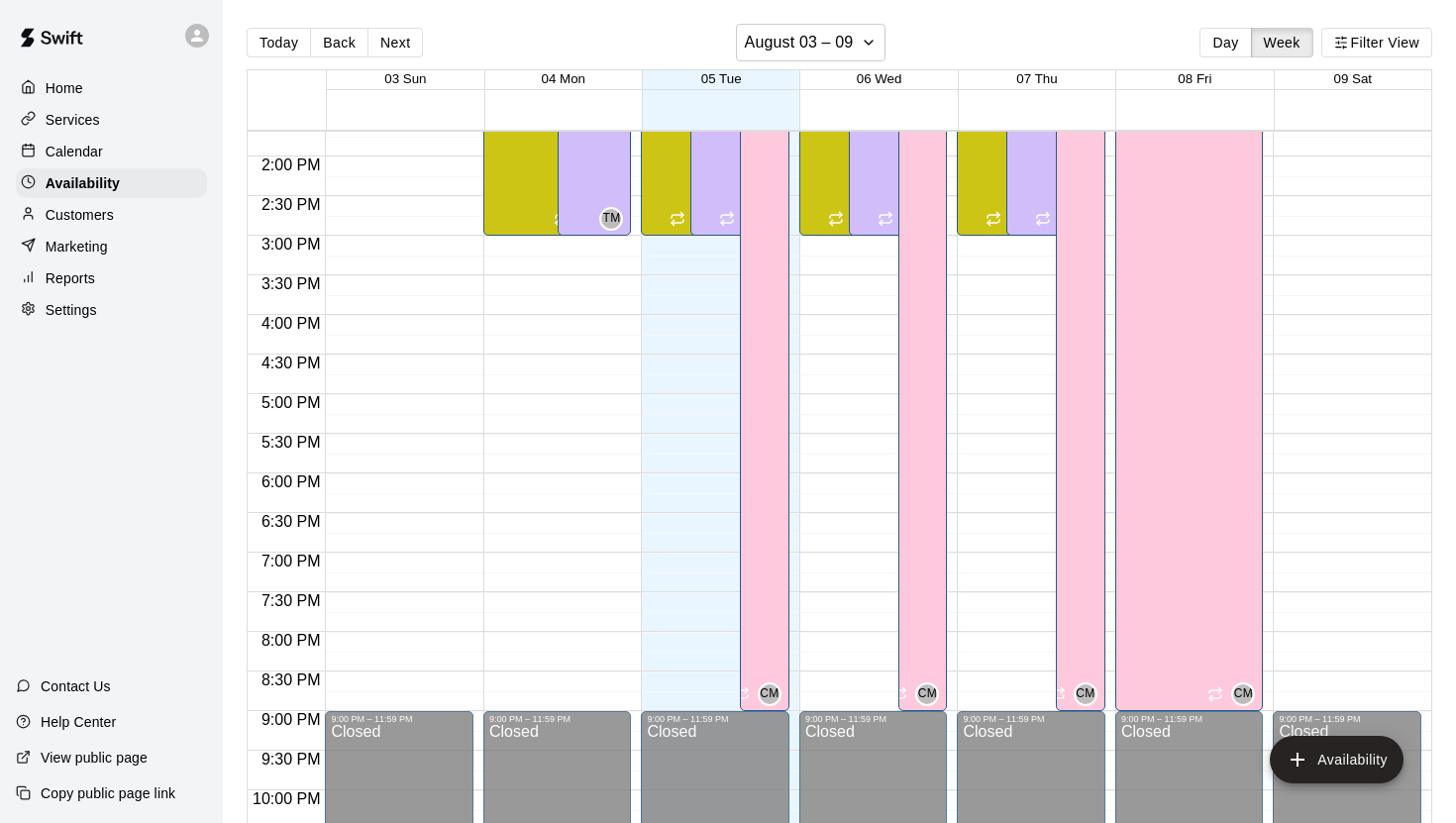 click on "12:00 AM – 6:30 AM Closed 9:00 AM – 3:00 PM [FIRST] [LAST] Cage 4, Cage 5, Cage 3  JD 9:00 PM – 11:59 PM Closed 9:00 AM – 3:00 PM [FIRST] [LAST] Cage 2  TM 10:00 AM – 9:00 PM [FIRST] [LAST] Cage 1, Cage 2 , Cage 3  CM" at bounding box center (874, -2) 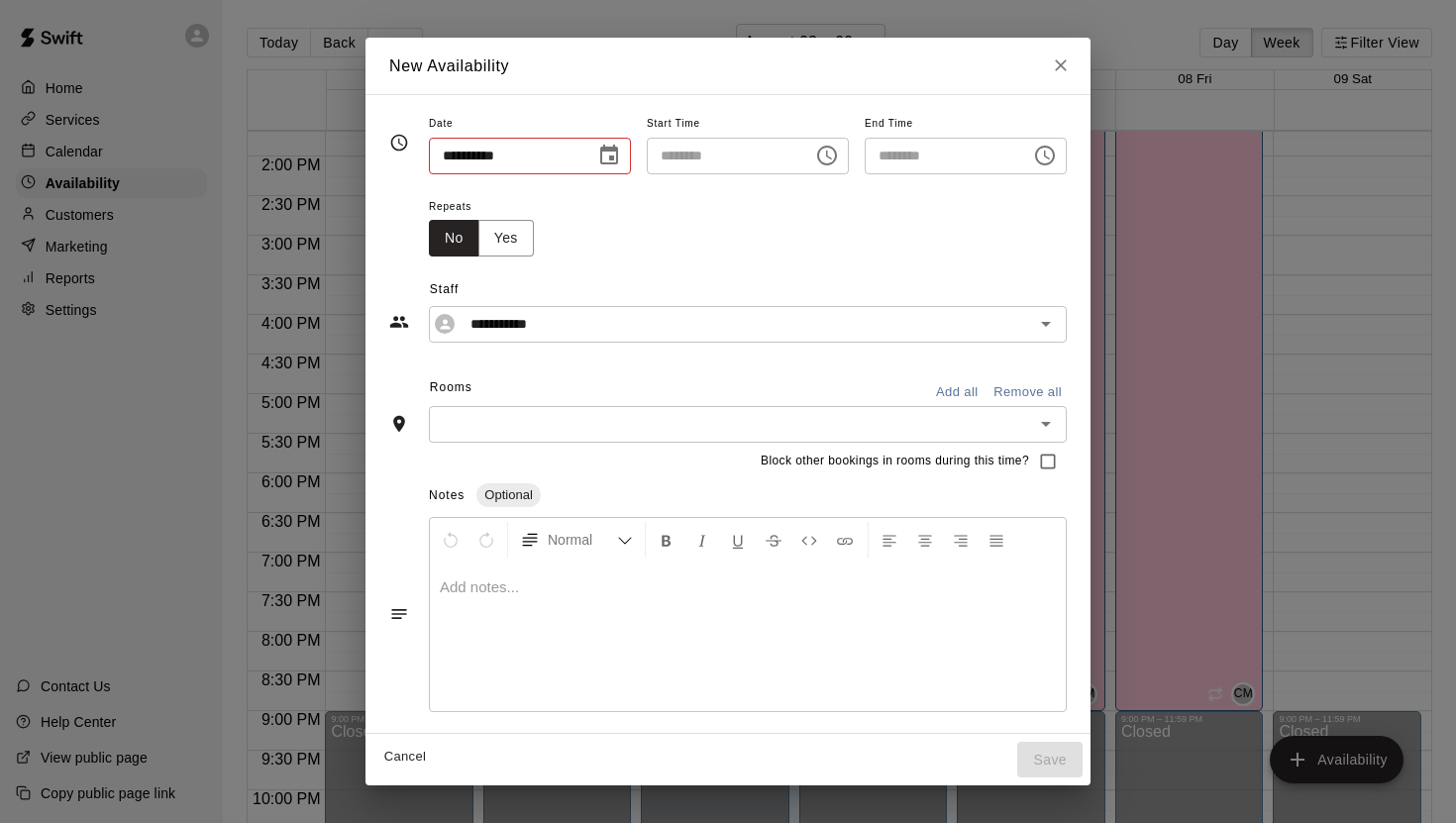 type on "**********" 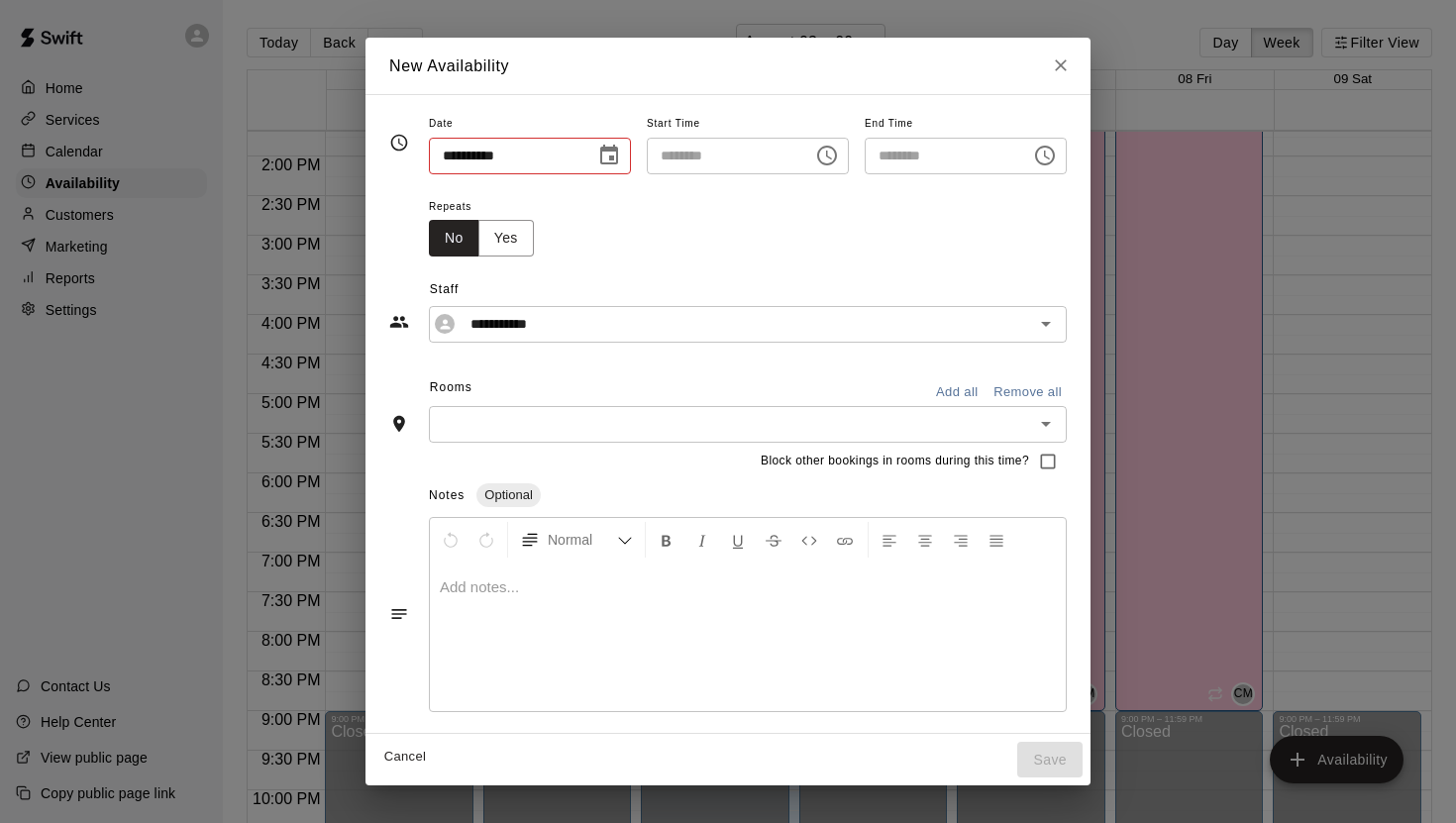 type on "********" 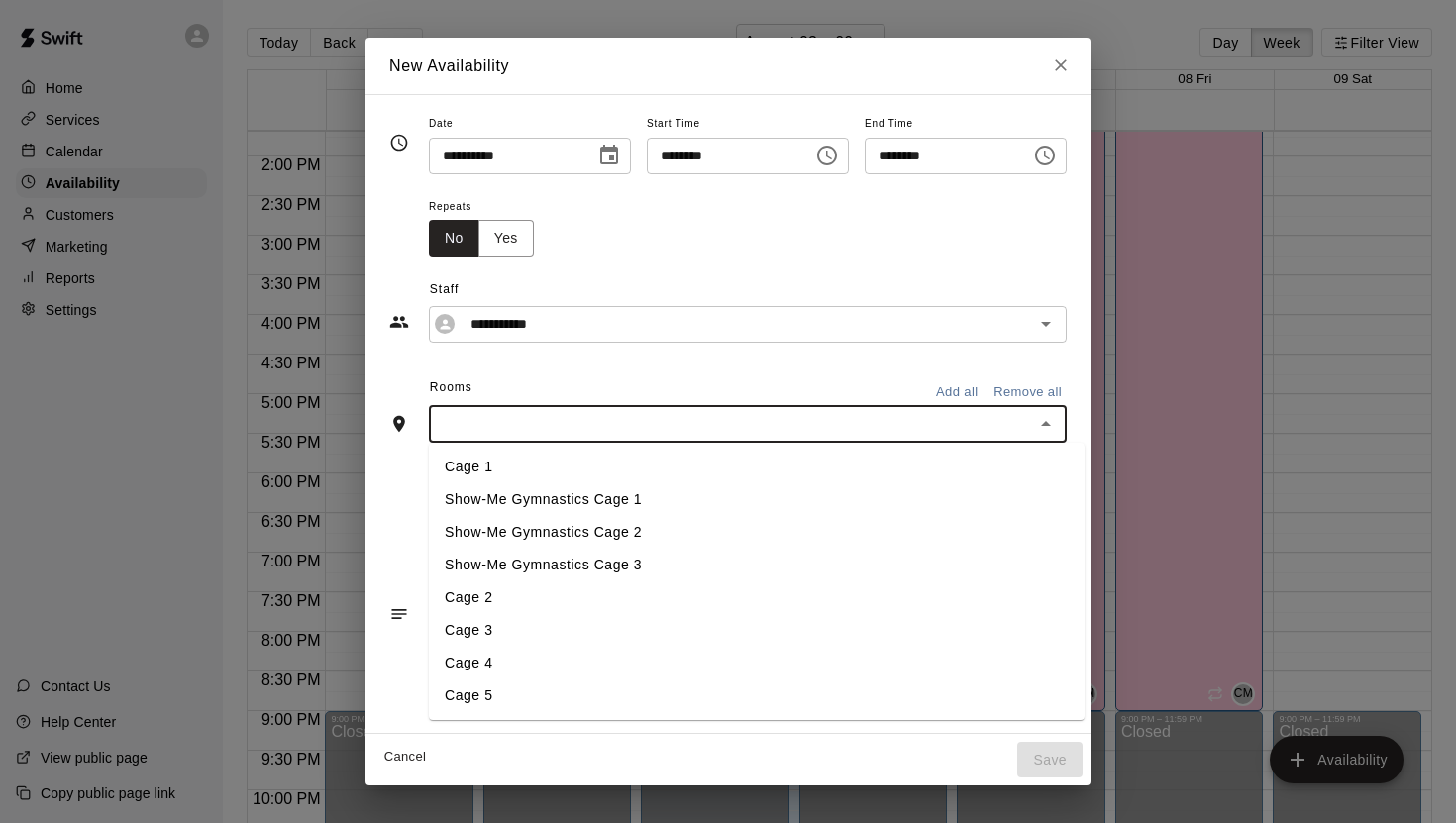 click at bounding box center (731, 424) 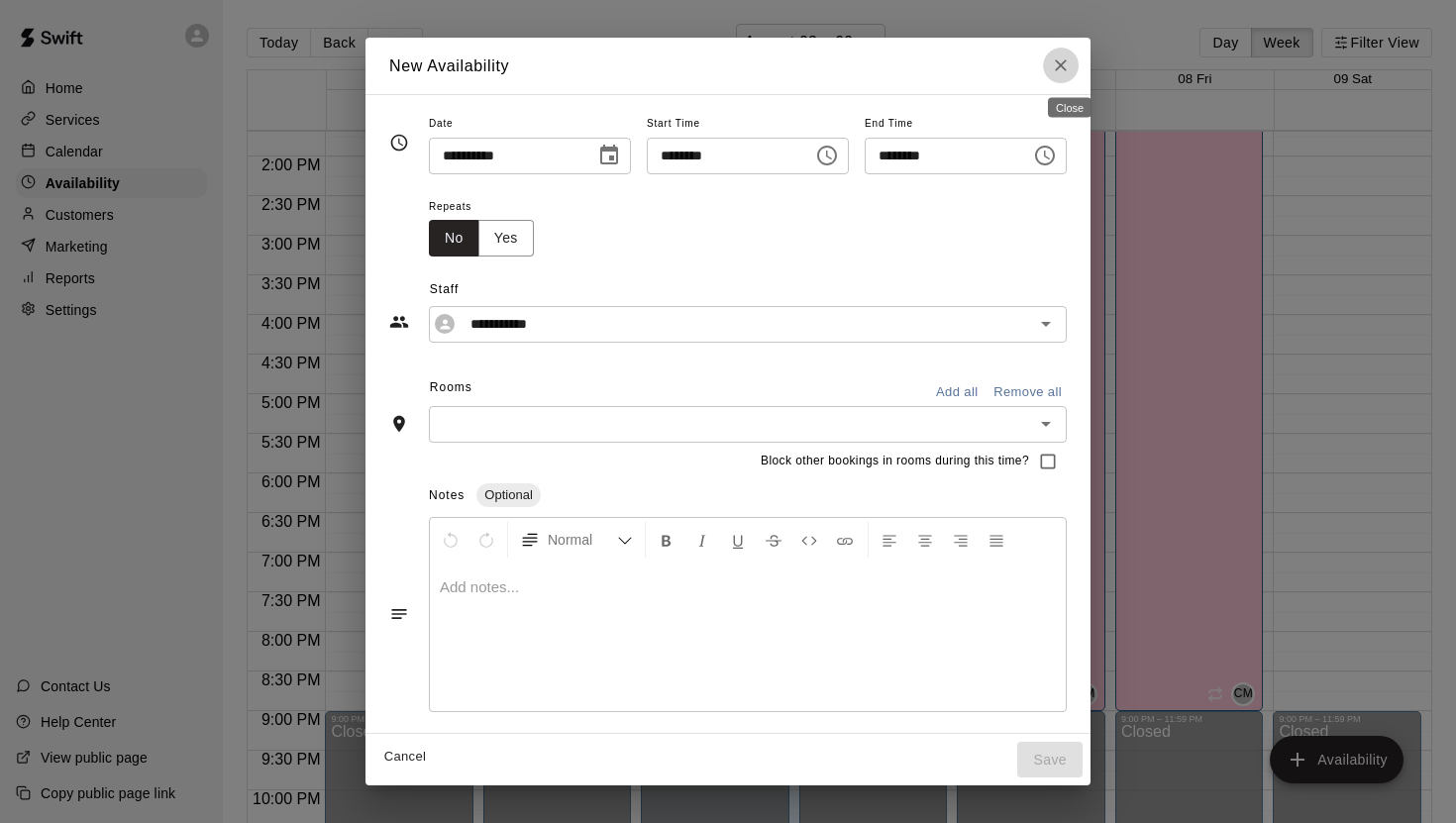 click 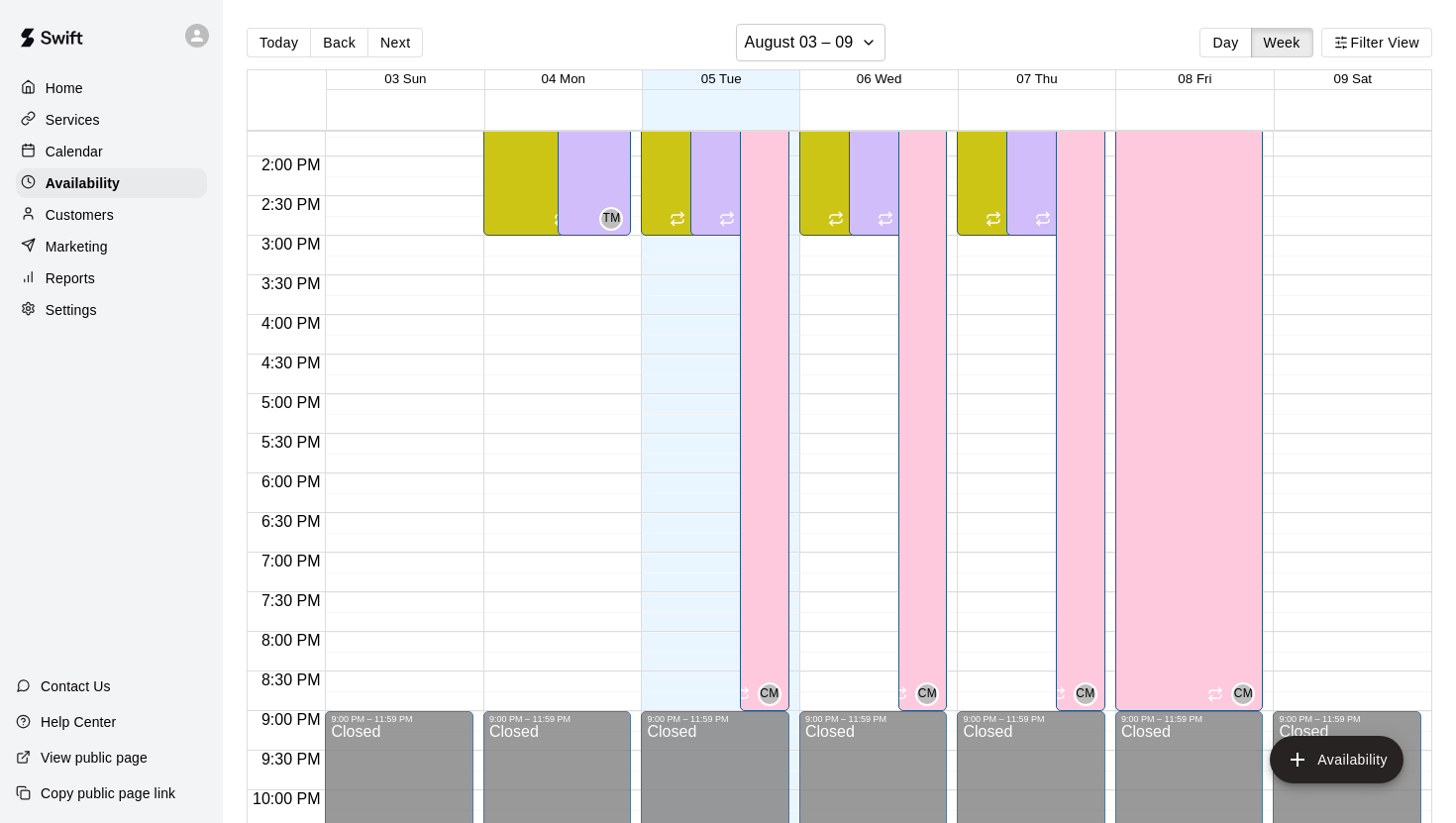 click on "12:00 AM – 6:30 AM Closed 9:00 AM – 3:00 PM [FIRST] [LAST] Cage 4, Cage 5, Cage 3  JD 9:00 PM – 11:59 PM Closed 9:00 AM – 3:00 PM [FIRST] [LAST] Cage 2  TM" at bounding box center [558, -2] 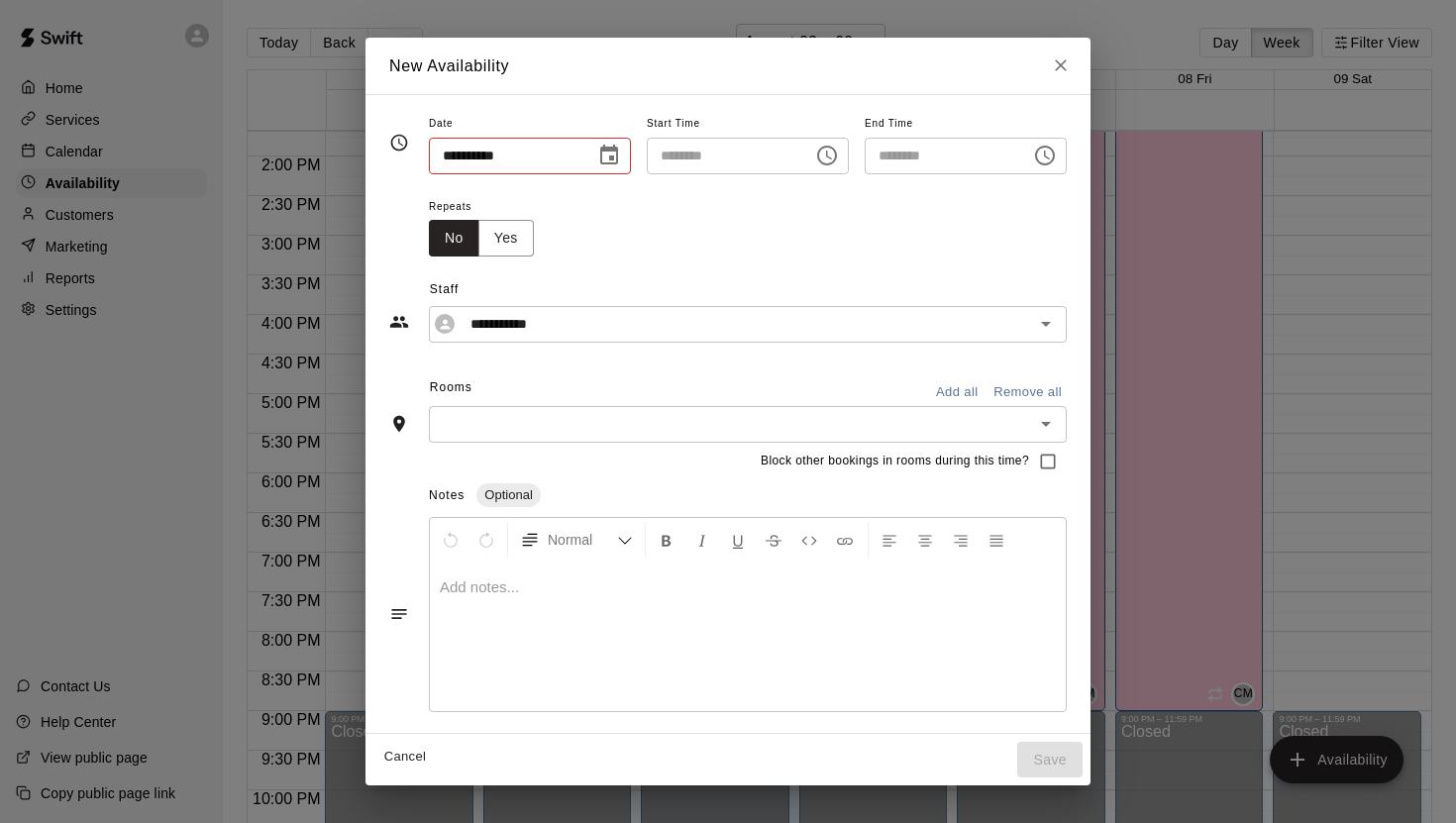 type on "**********" 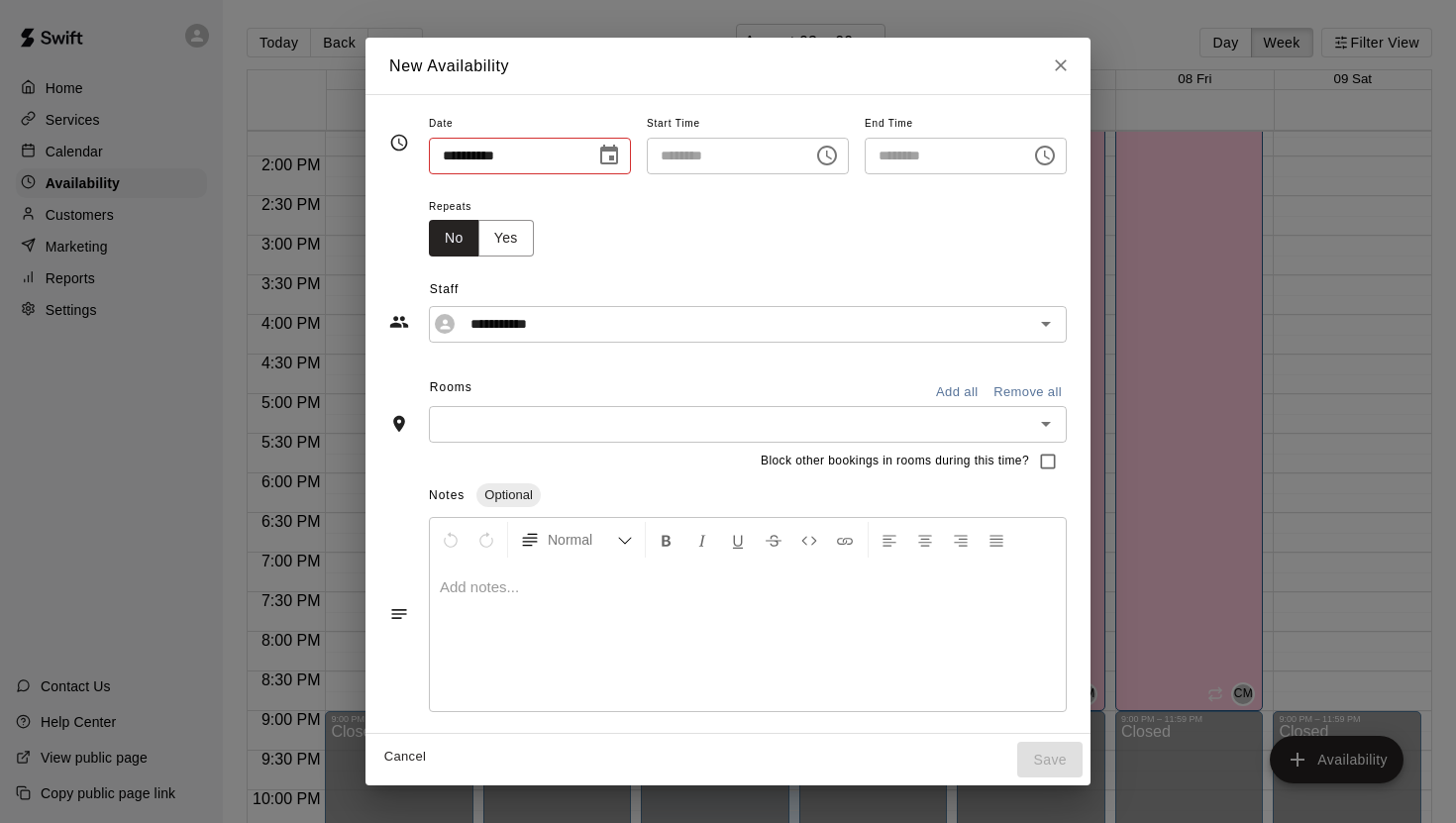 type on "********" 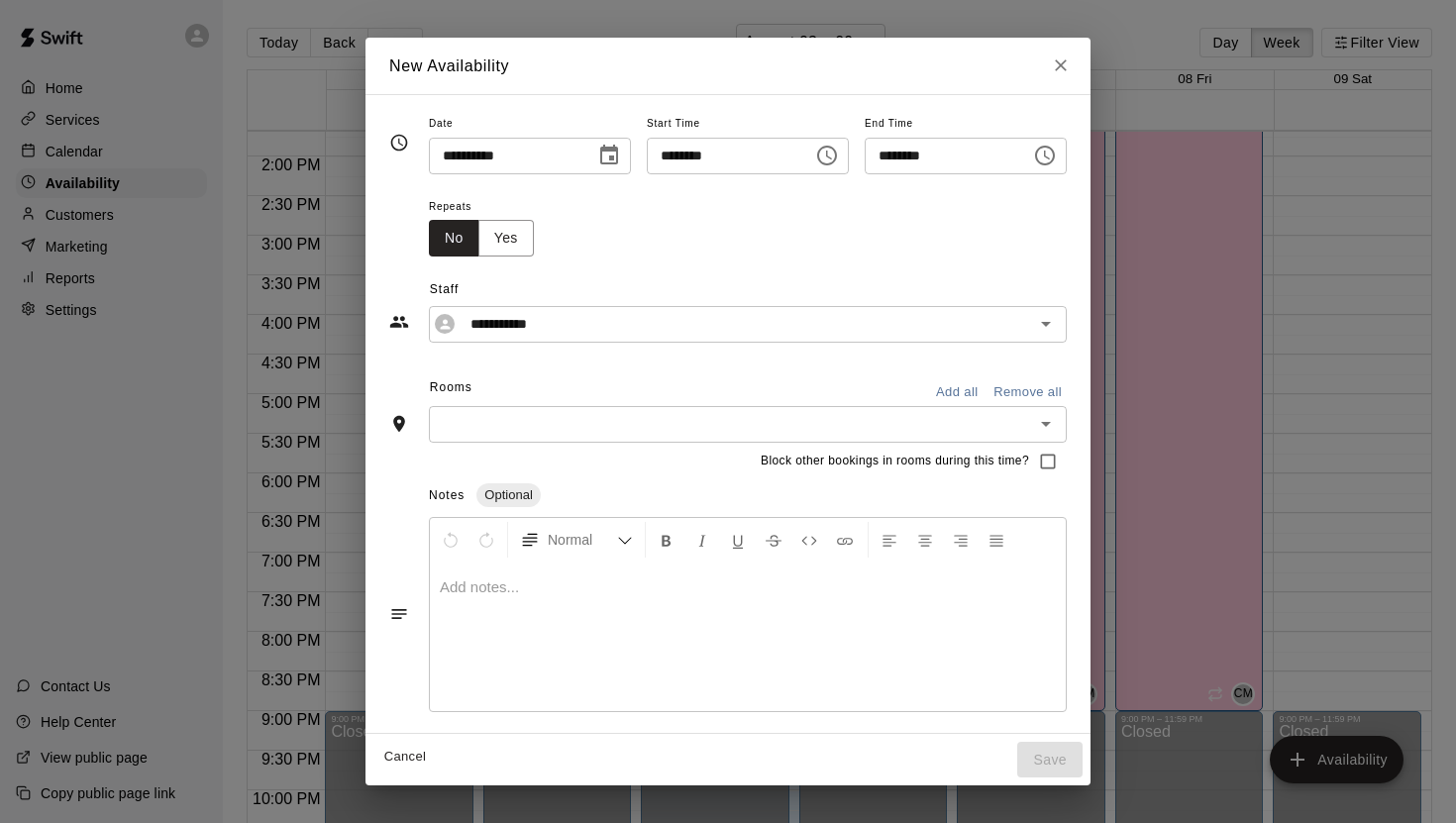 click 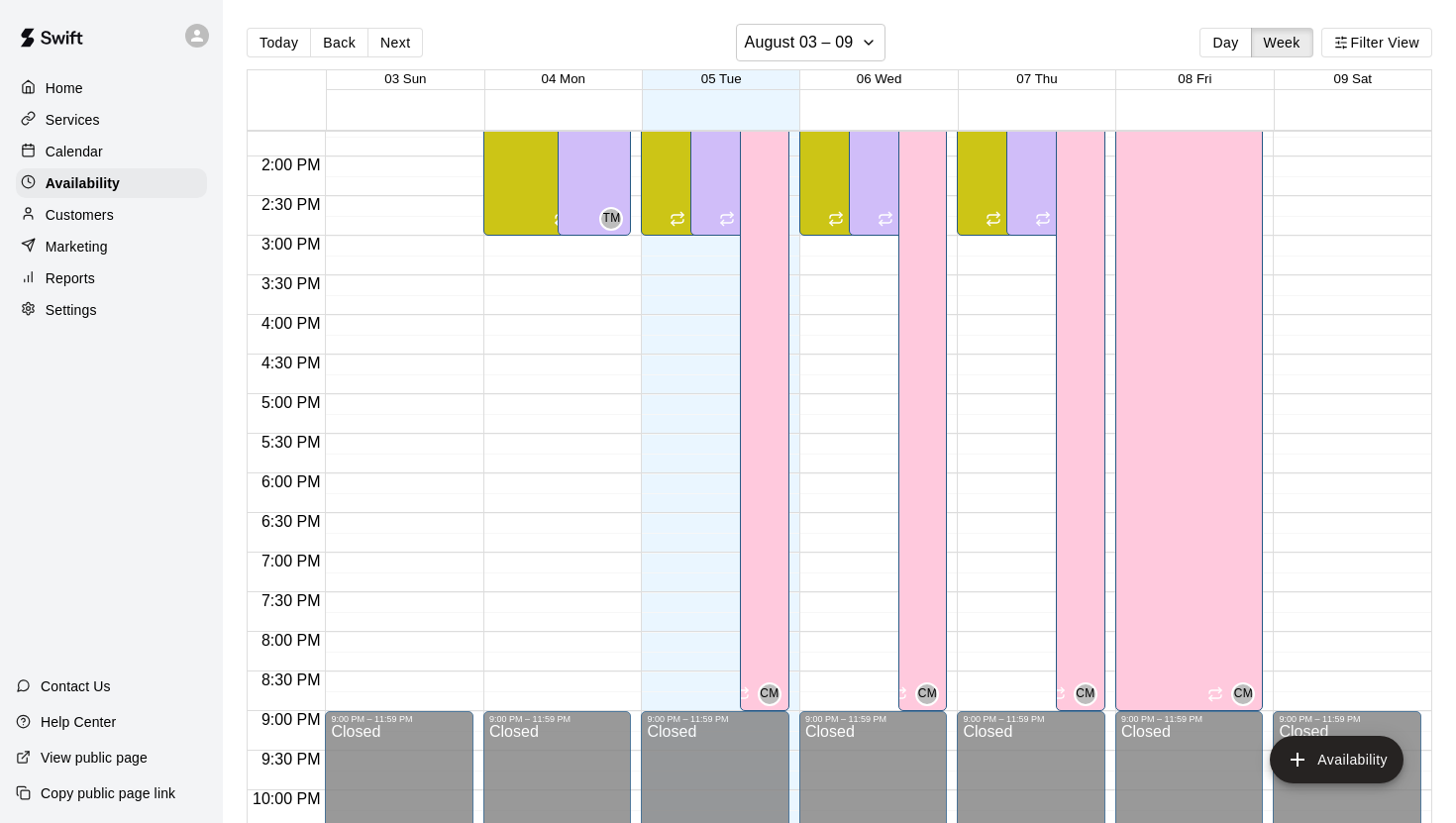 click on "12:00 AM – 6:30 AM Closed 9:00 AM – 3:00 PM [FIRST] [LAST] Cage 4, Cage 5, Cage 3  JD 9:00 PM – 11:59 PM Closed 9:00 AM – 3:00 PM [FIRST] [LAST] Cage 2  TM 10:00 AM – 9:00 PM [FIRST] [LAST] Cage 1, Cage 2 , Cage 3  CM" at bounding box center [715, -2] 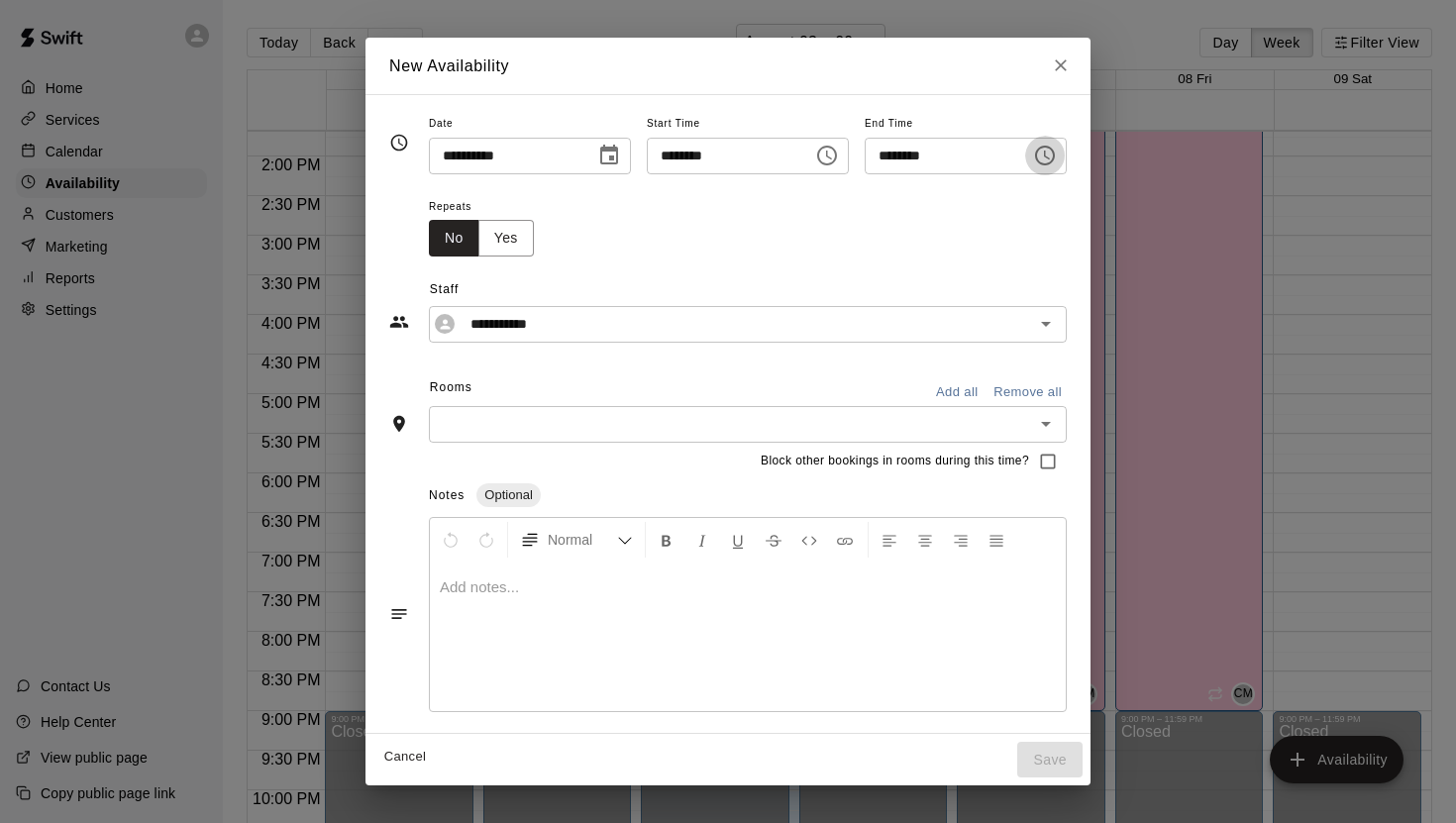 click 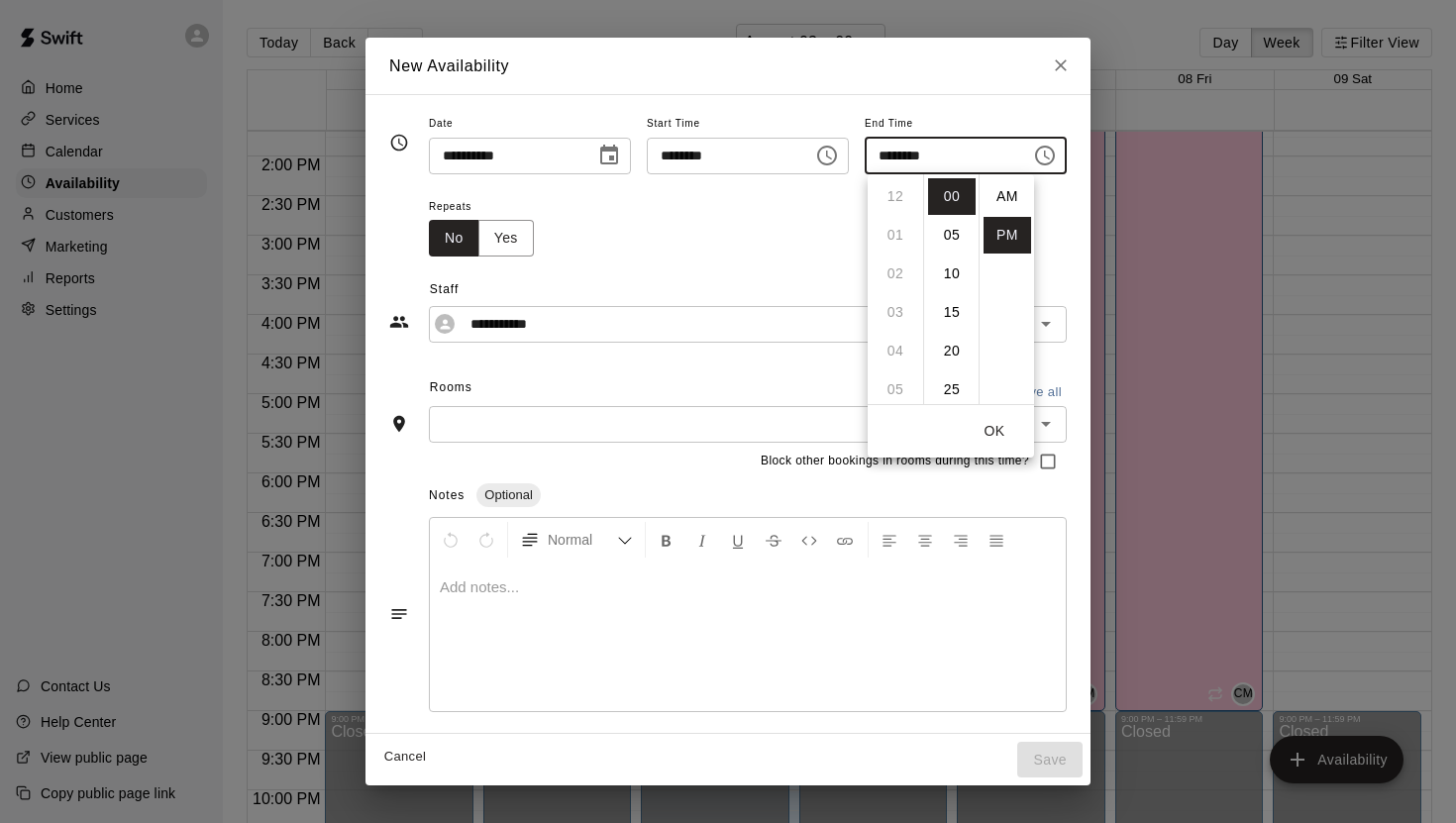 scroll, scrollTop: 309, scrollLeft: 0, axis: vertical 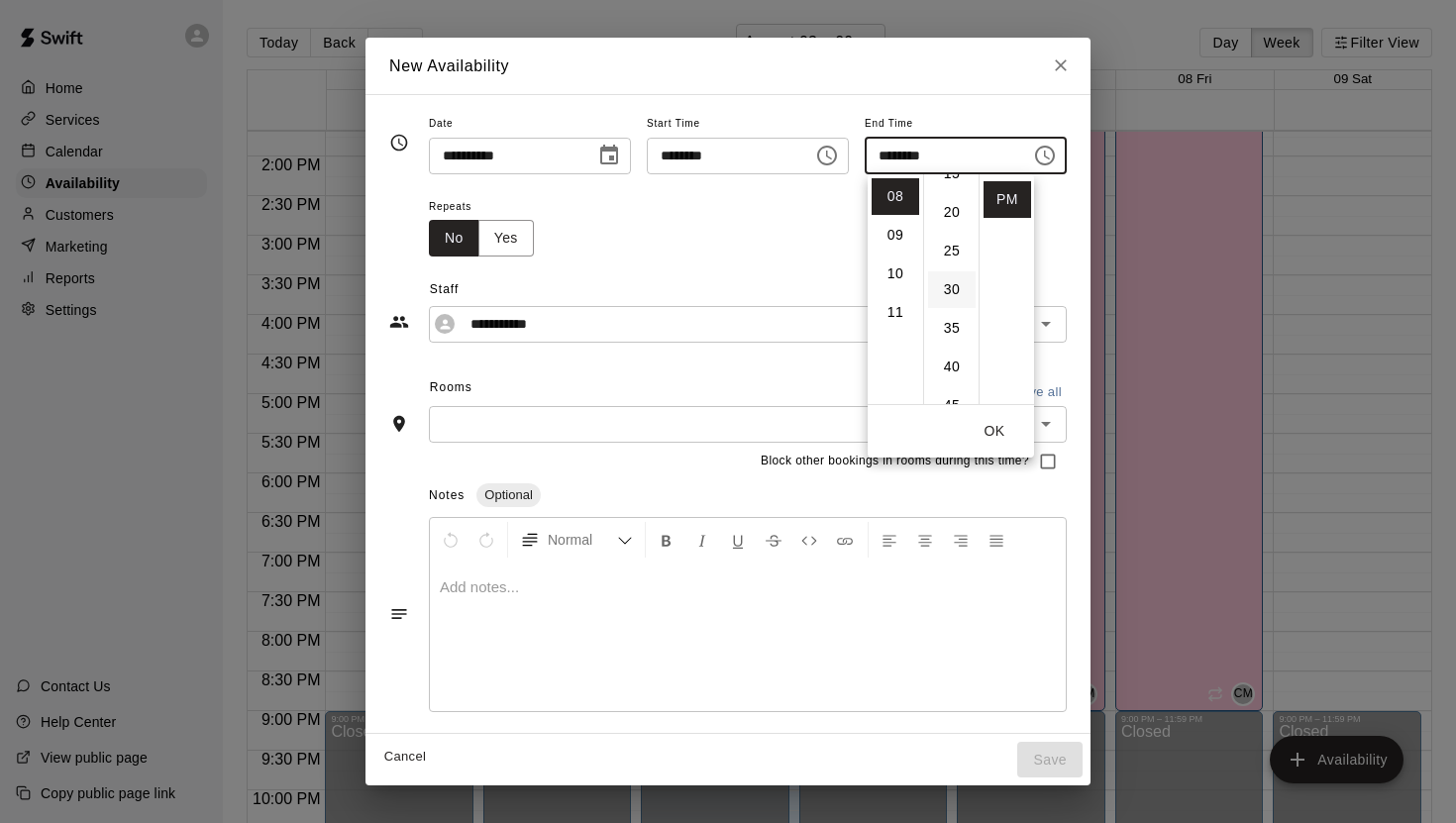 click on "30" at bounding box center [952, 289] 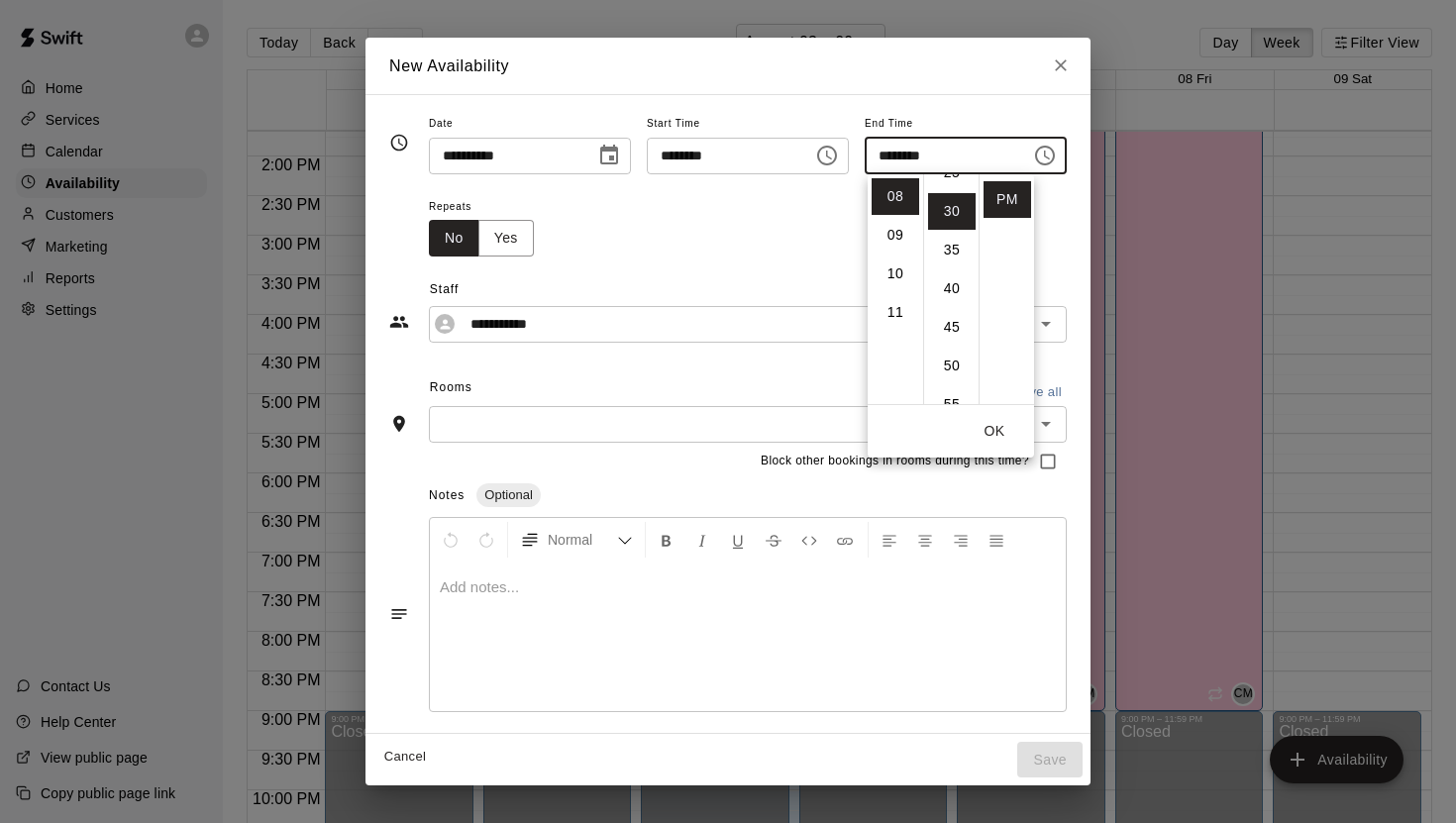 scroll, scrollTop: 232, scrollLeft: 0, axis: vertical 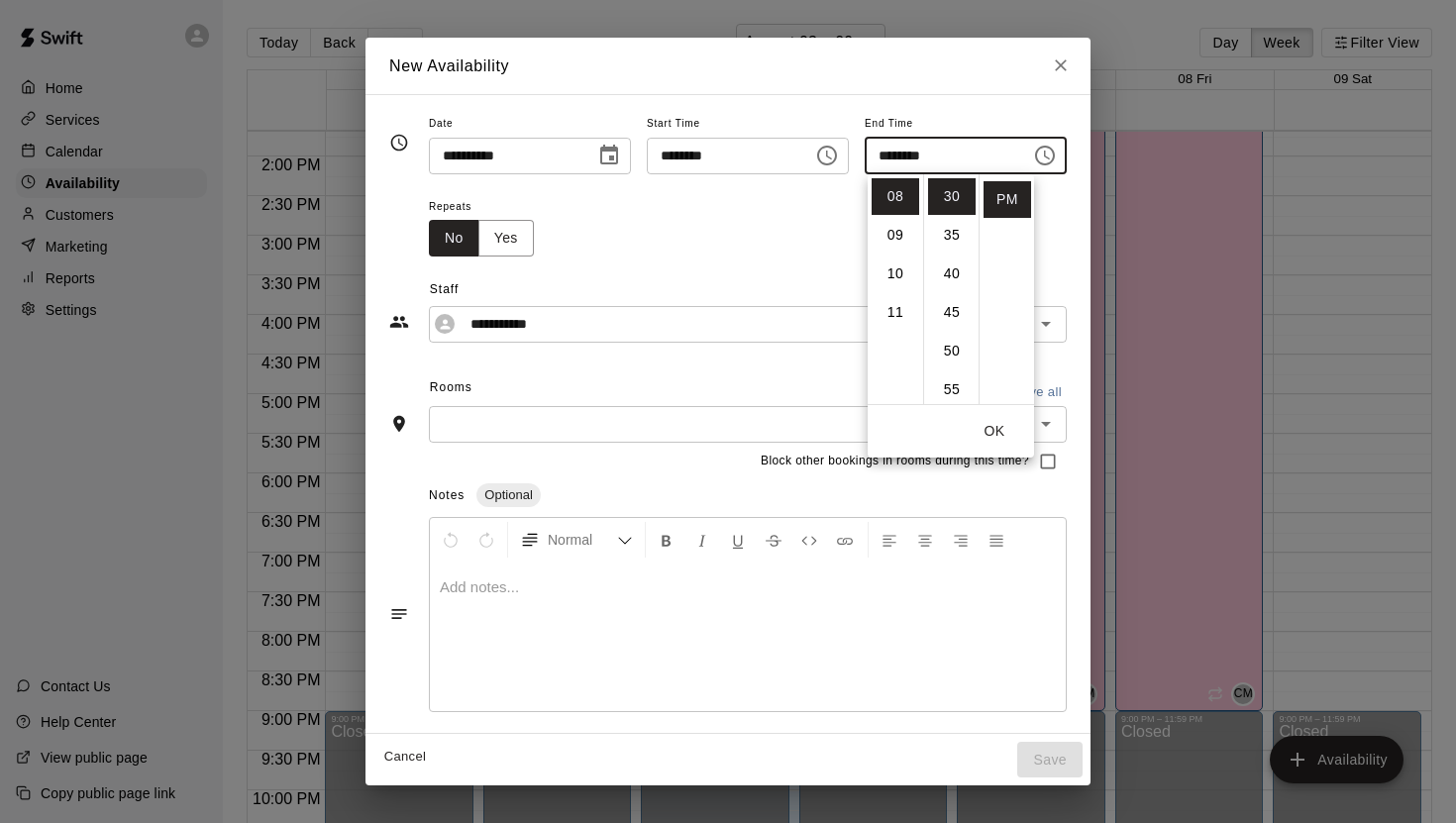 click on "**********" at bounding box center [728, 299] 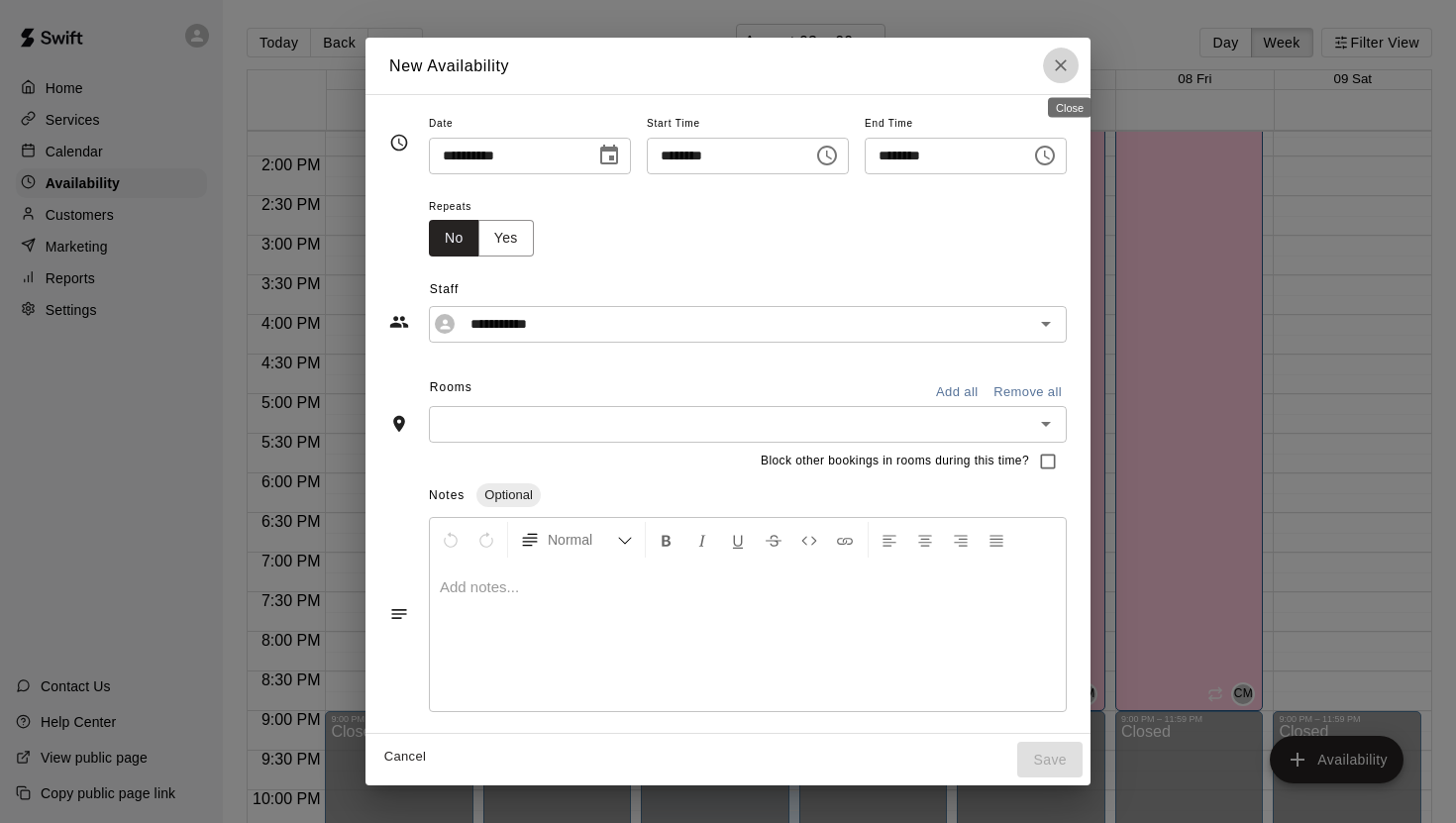 click 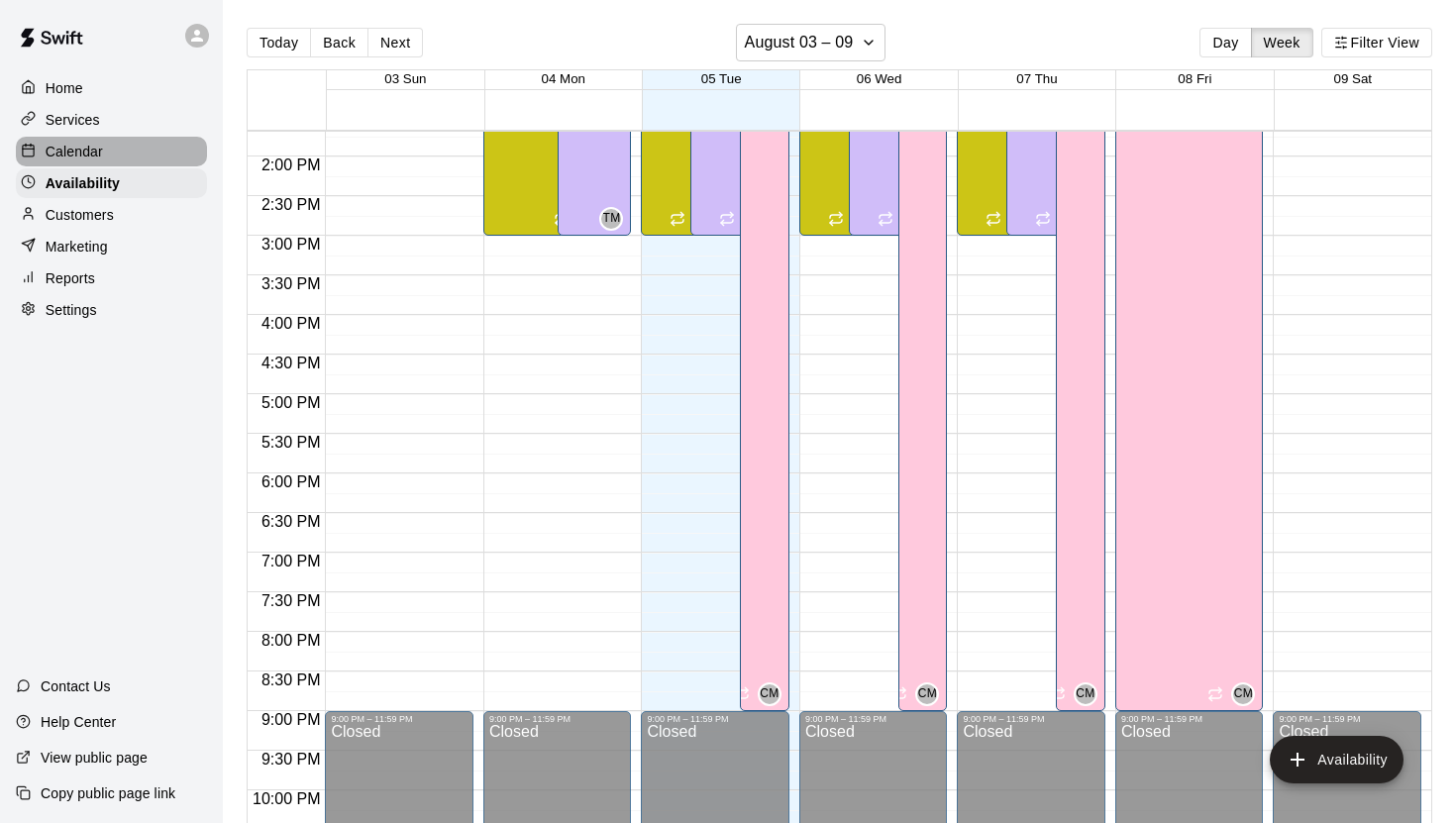 click on "Calendar" at bounding box center (74, 152) 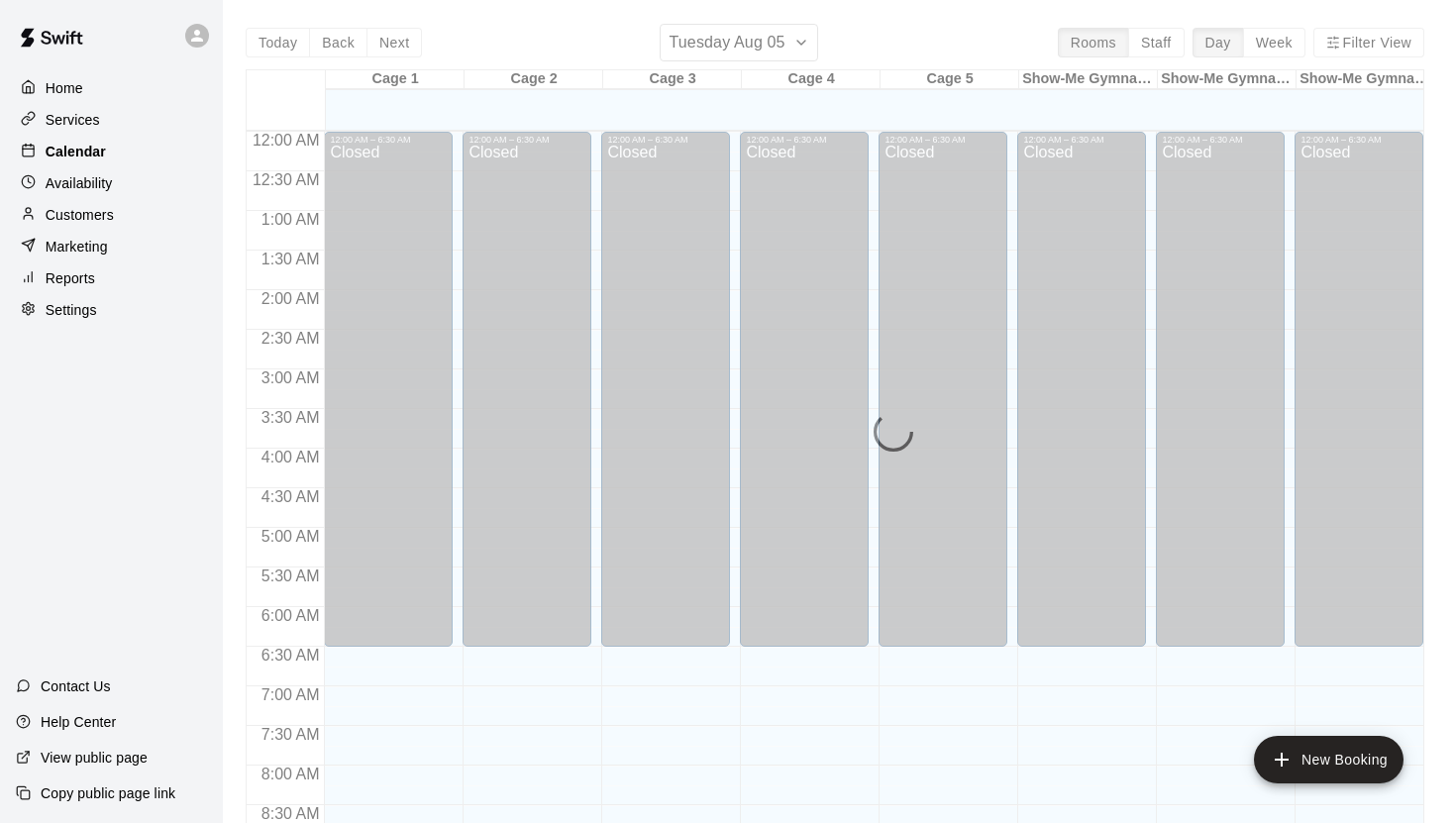 scroll, scrollTop: 1040, scrollLeft: 0, axis: vertical 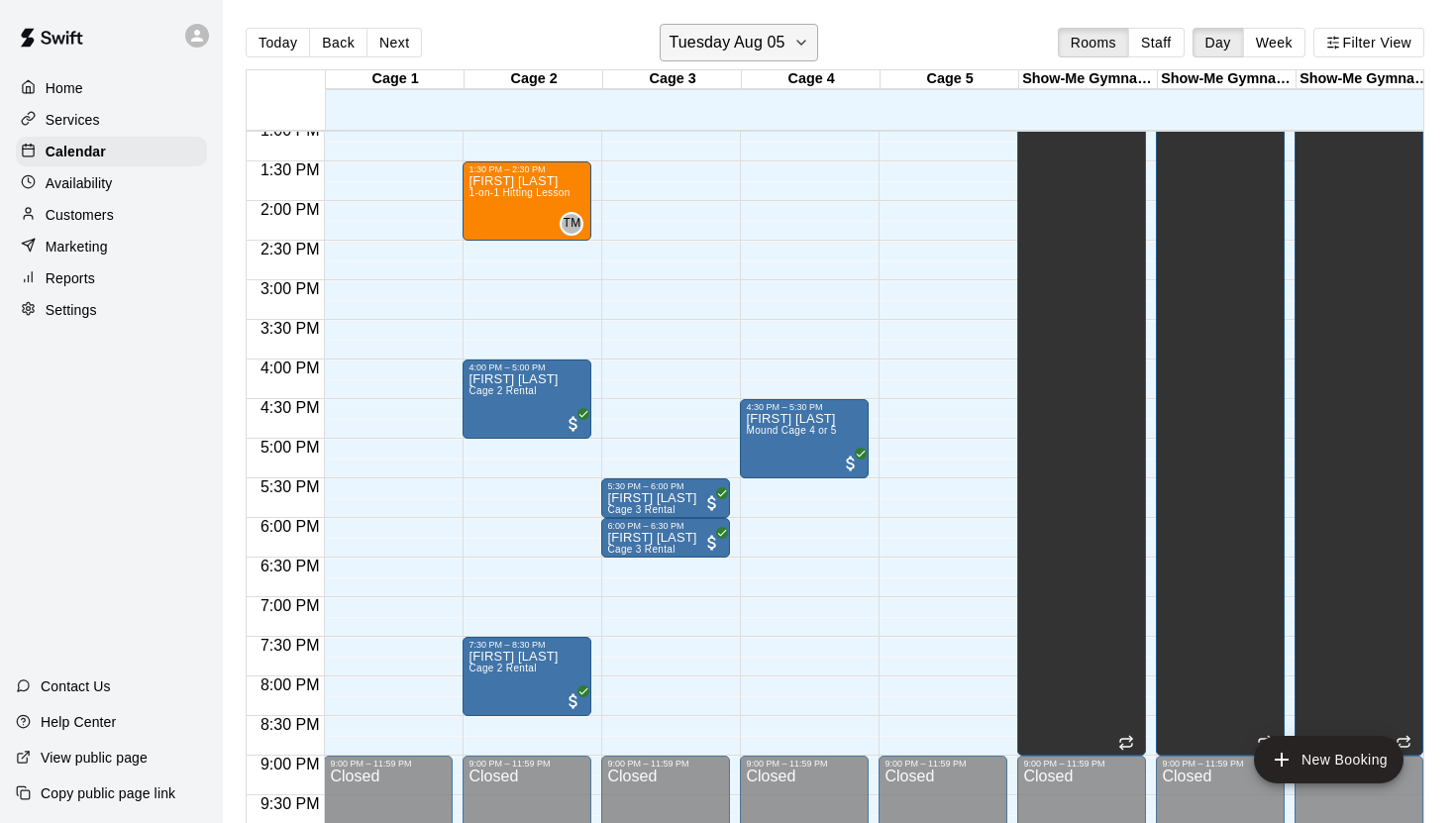 click 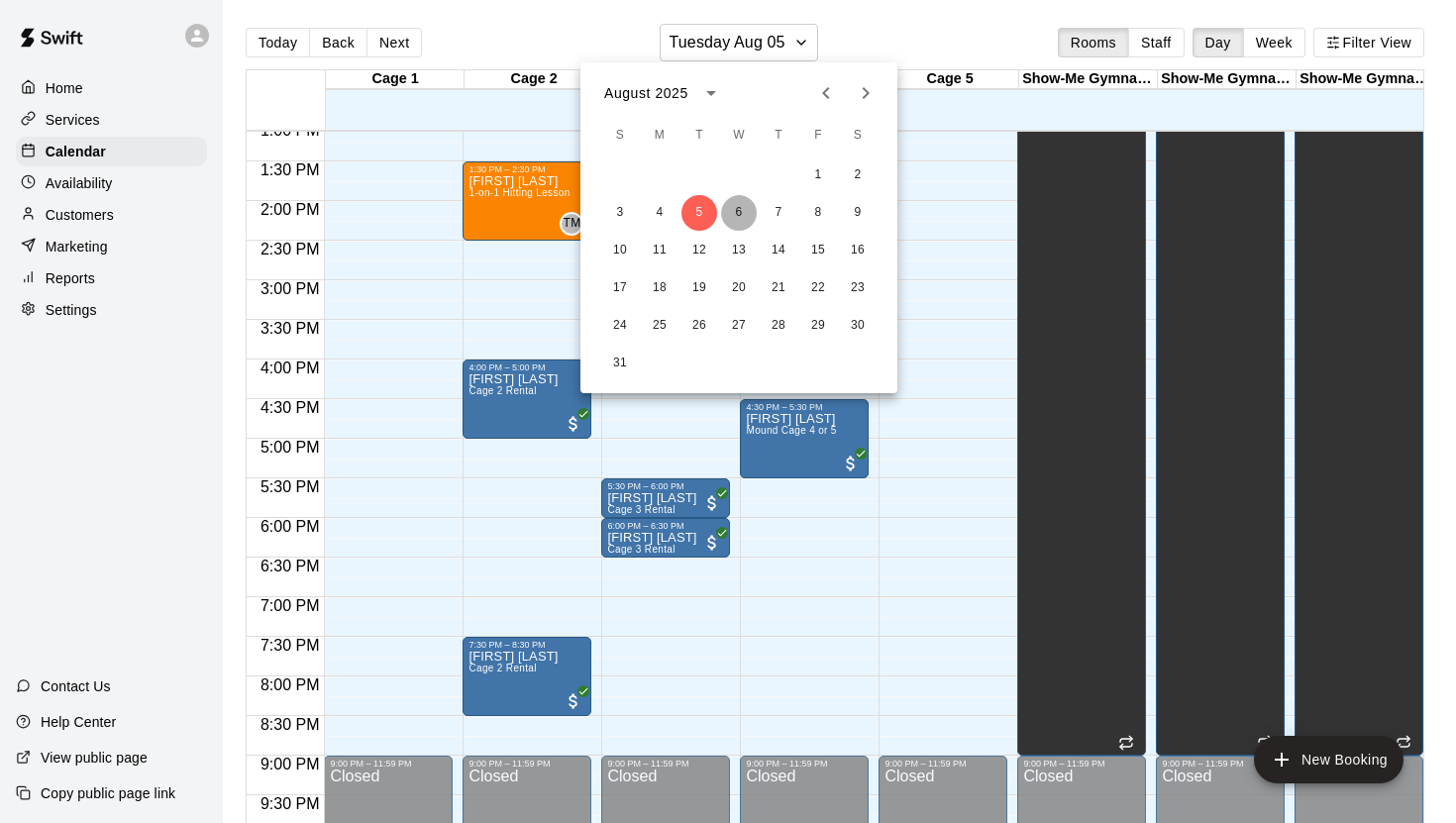 click on "6" at bounding box center (739, 213) 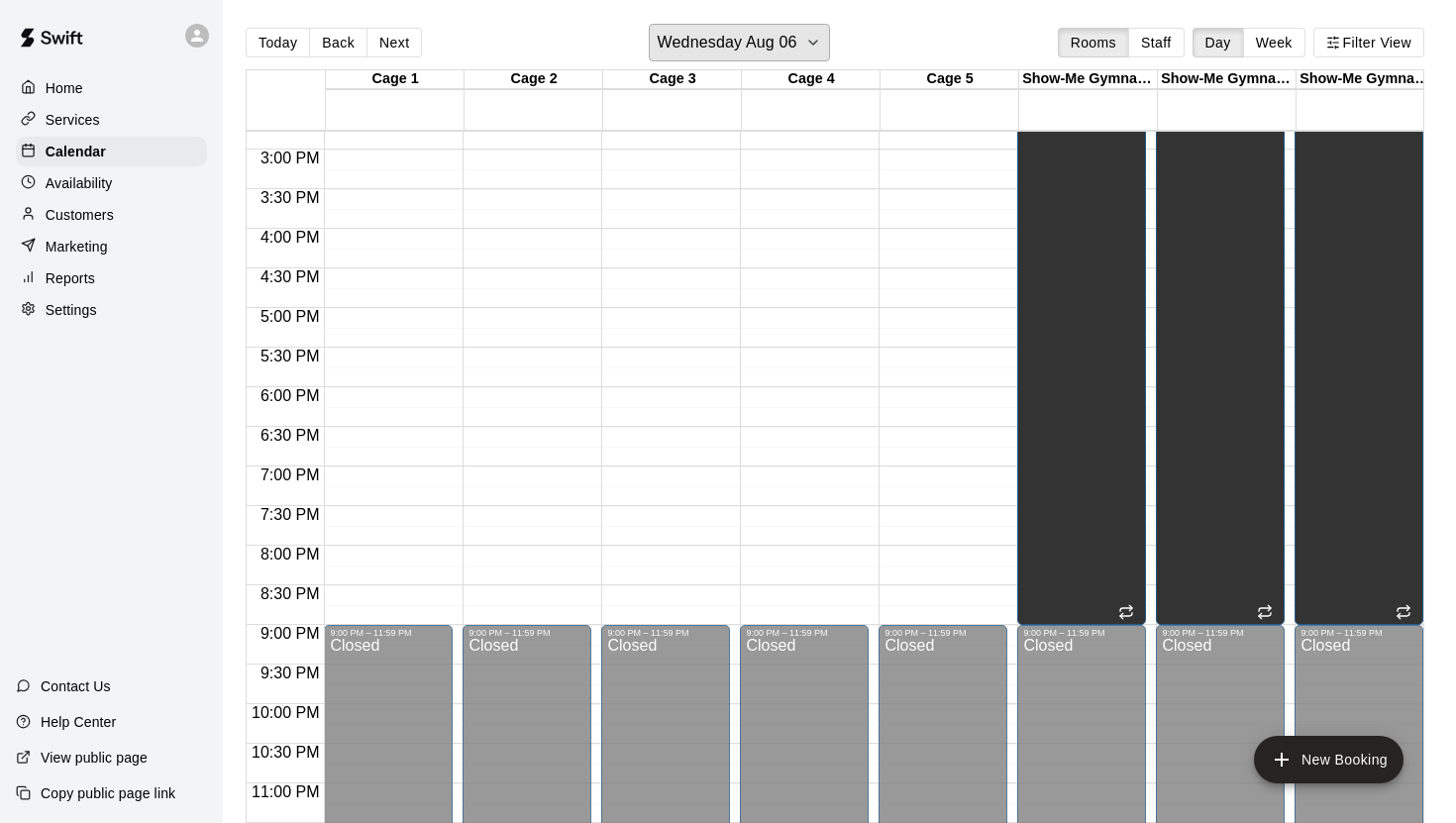scroll, scrollTop: 1170, scrollLeft: 0, axis: vertical 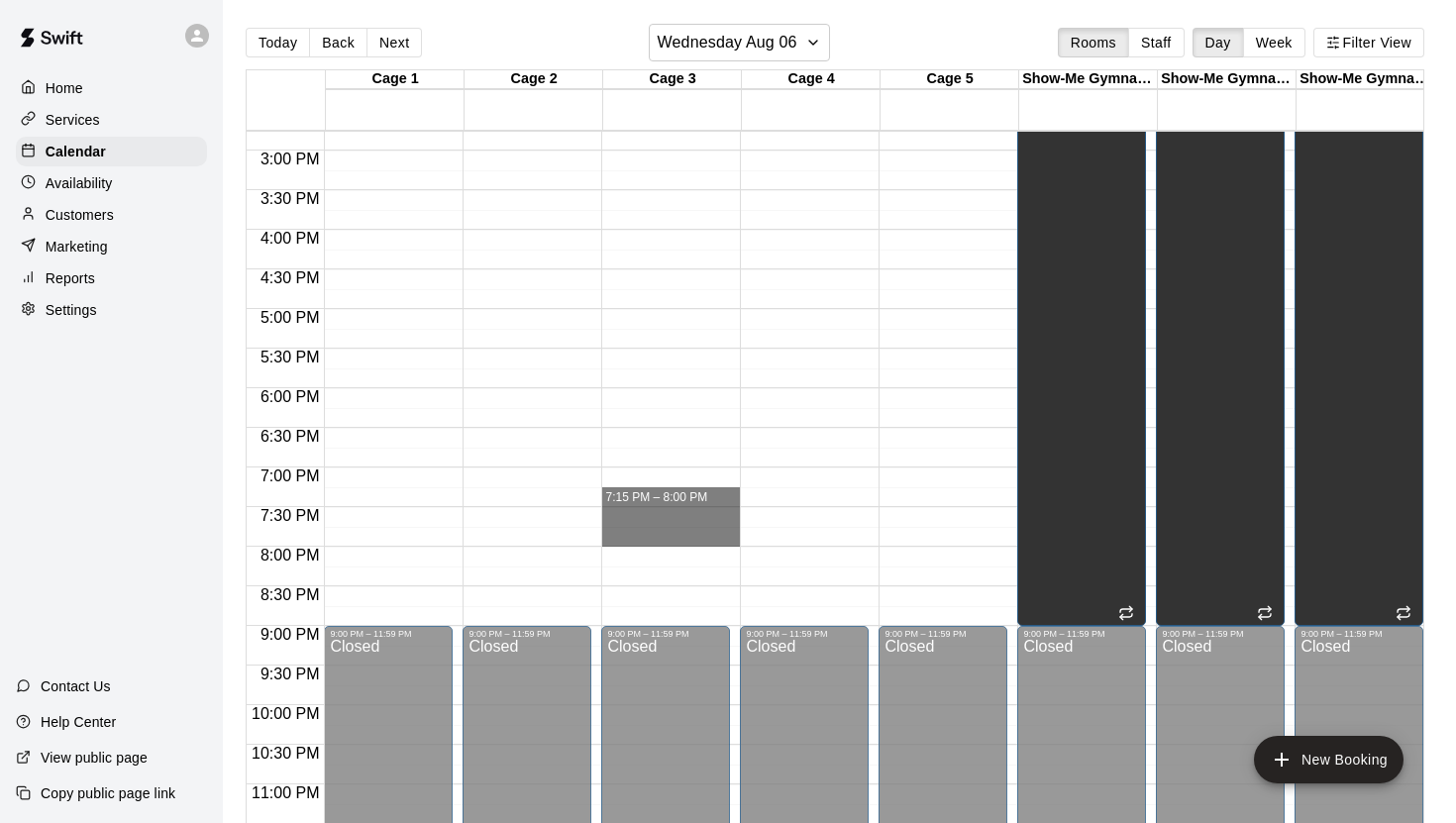 drag, startPoint x: 676, startPoint y: 501, endPoint x: 675, endPoint y: 533, distance: 32.01562 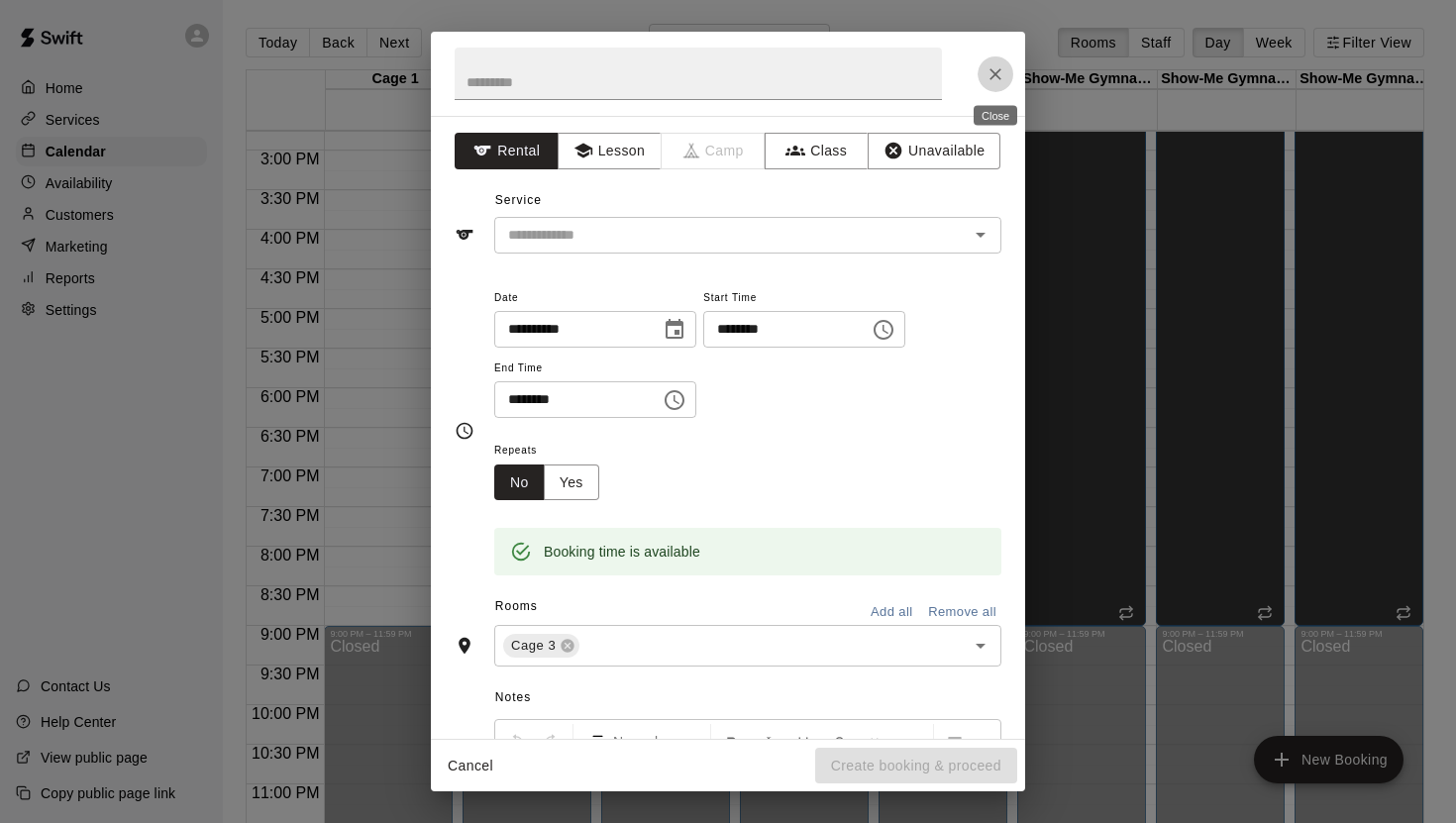 click 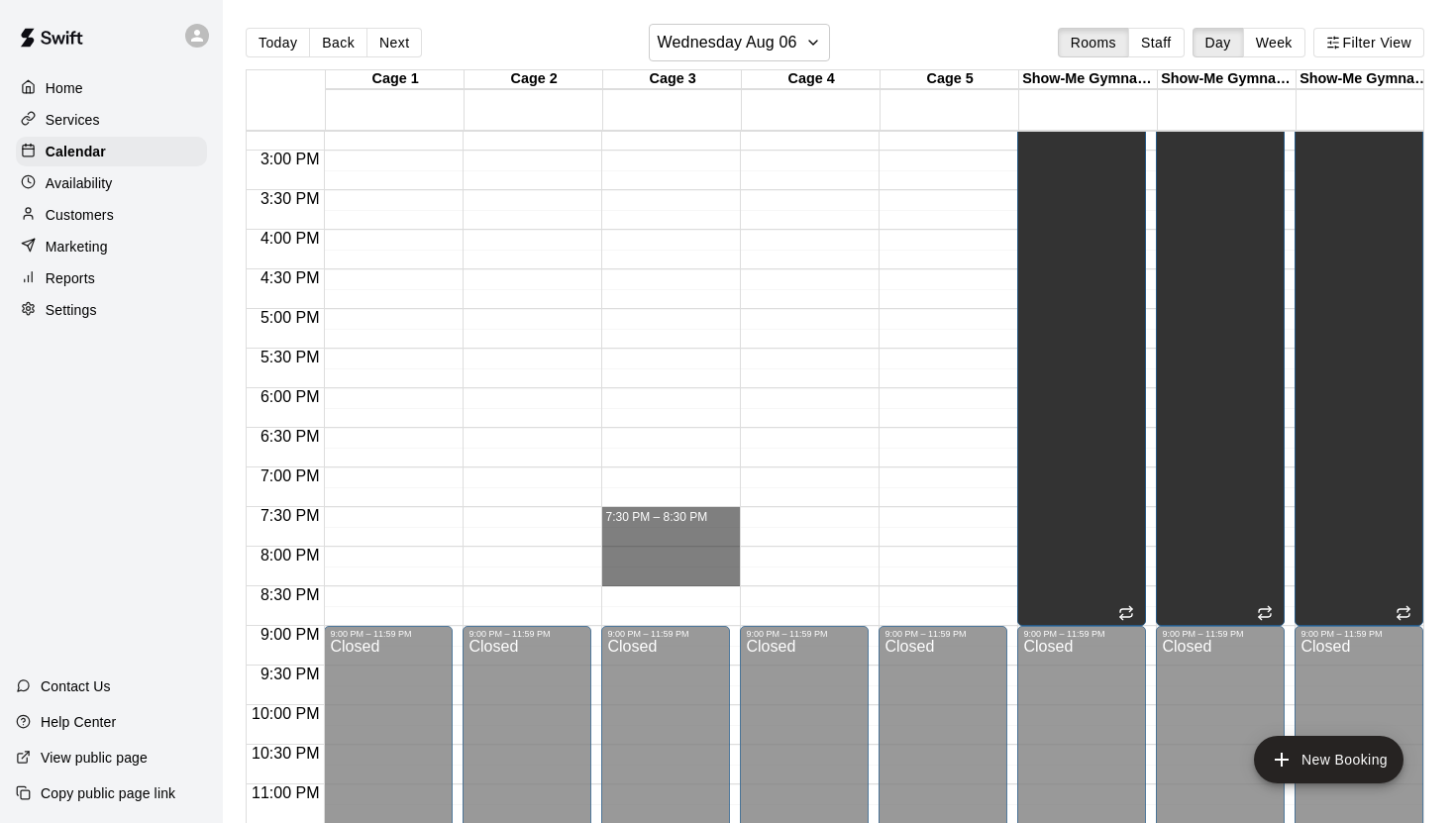 drag, startPoint x: 630, startPoint y: 509, endPoint x: 639, endPoint y: 571, distance: 62.64982 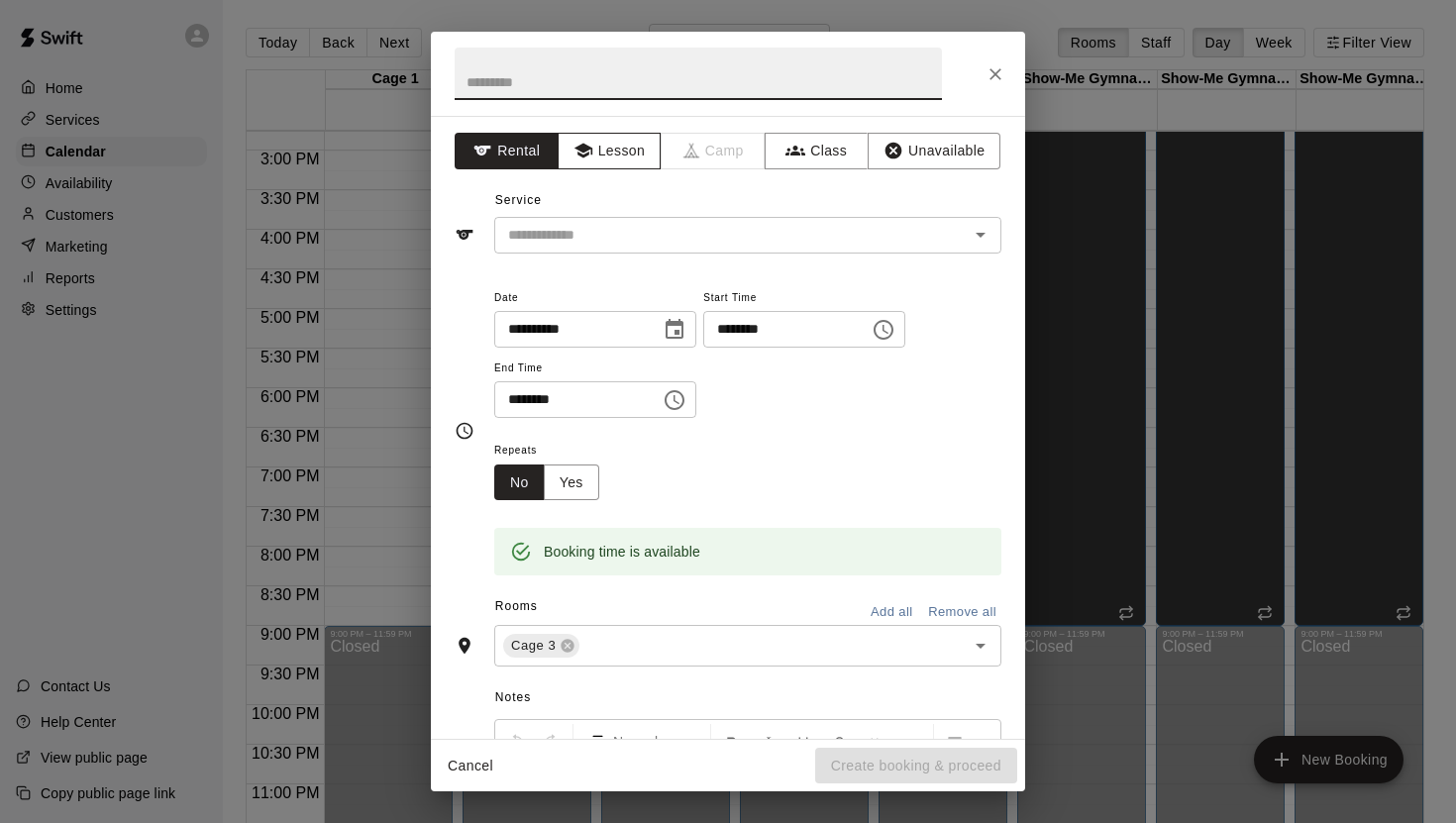 click on "Lesson" at bounding box center (609, 151) 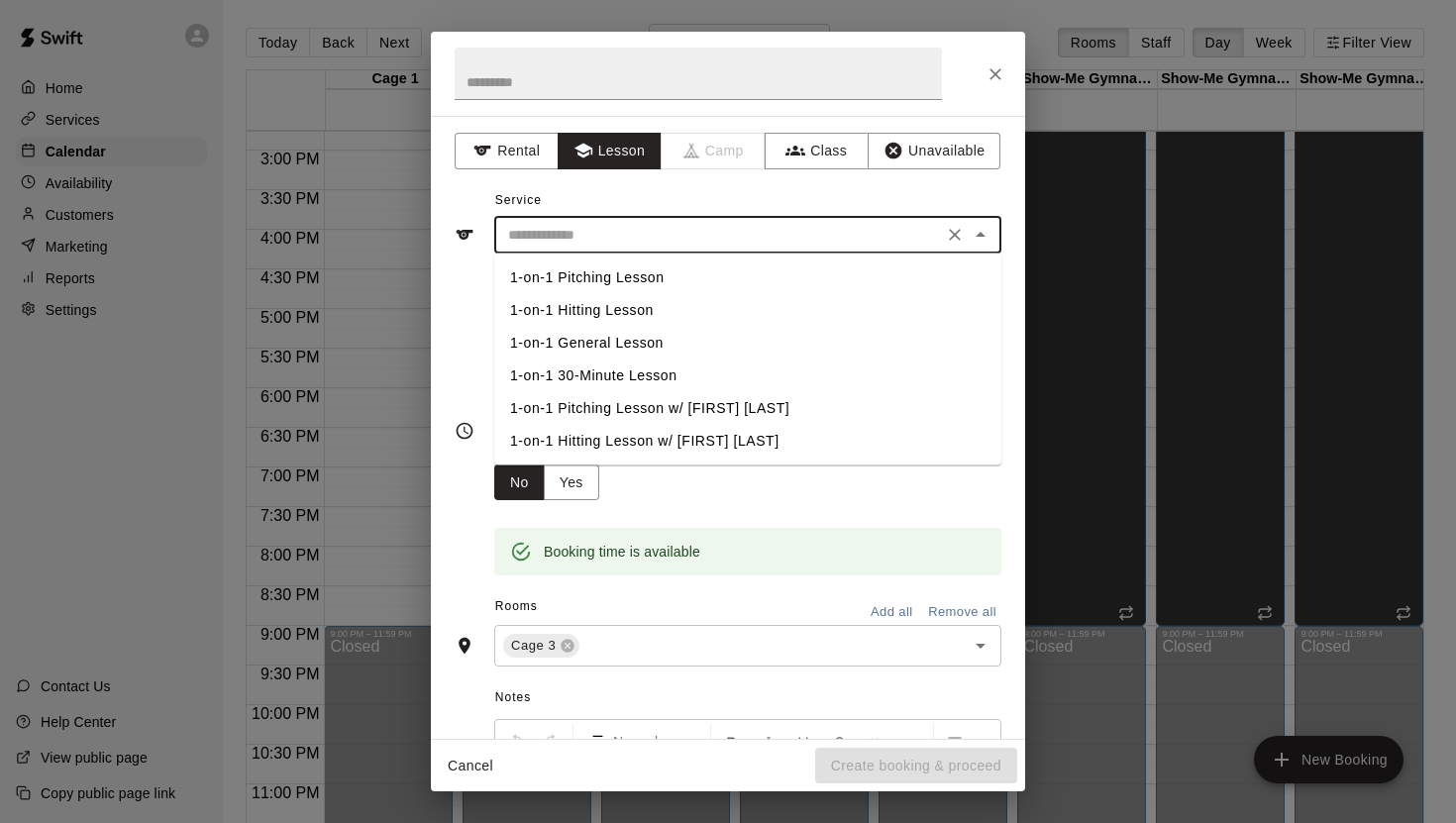 click at bounding box center [718, 235] 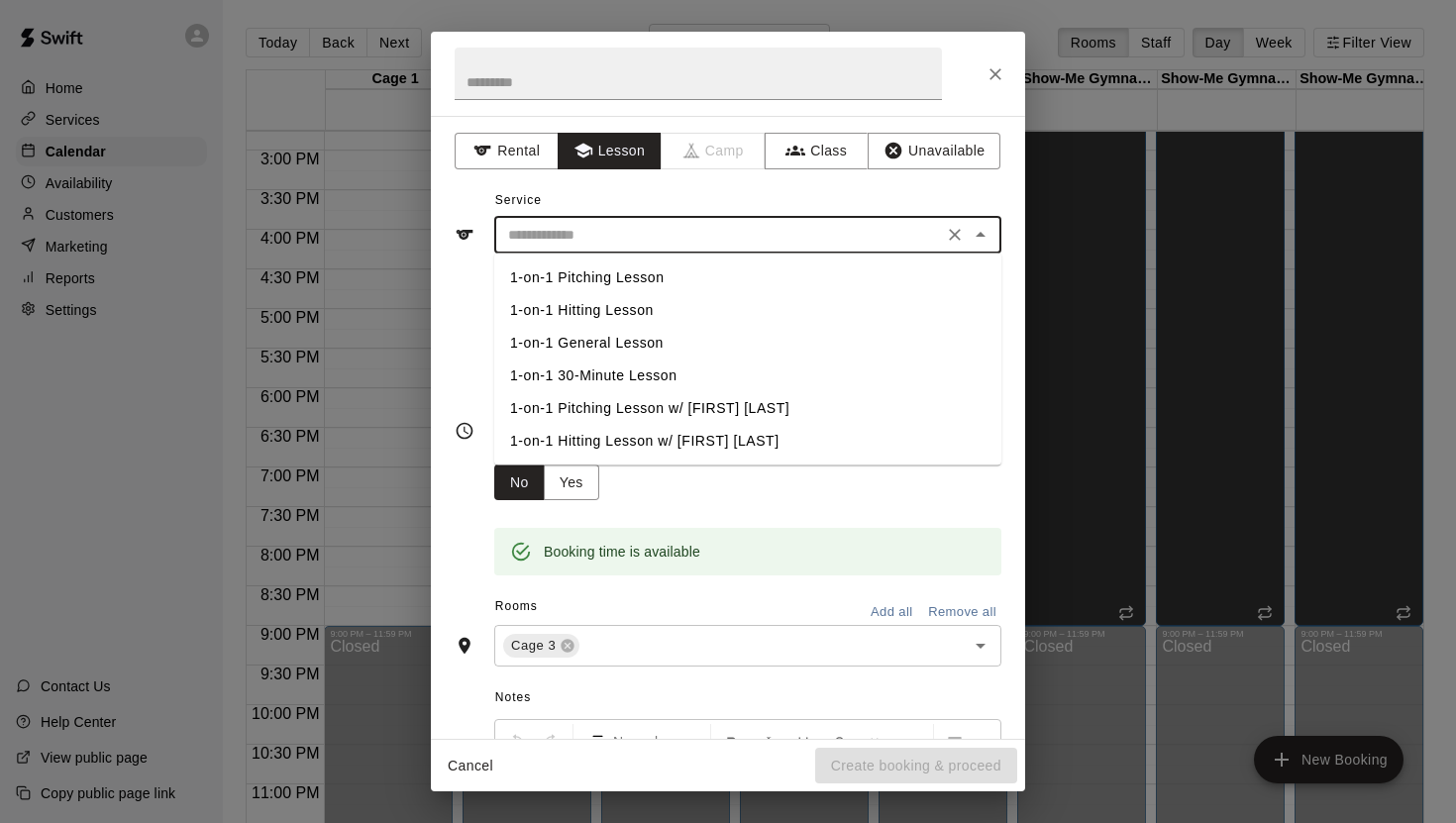 click on "1-on-1 Hitting Lesson" at bounding box center [748, 310] 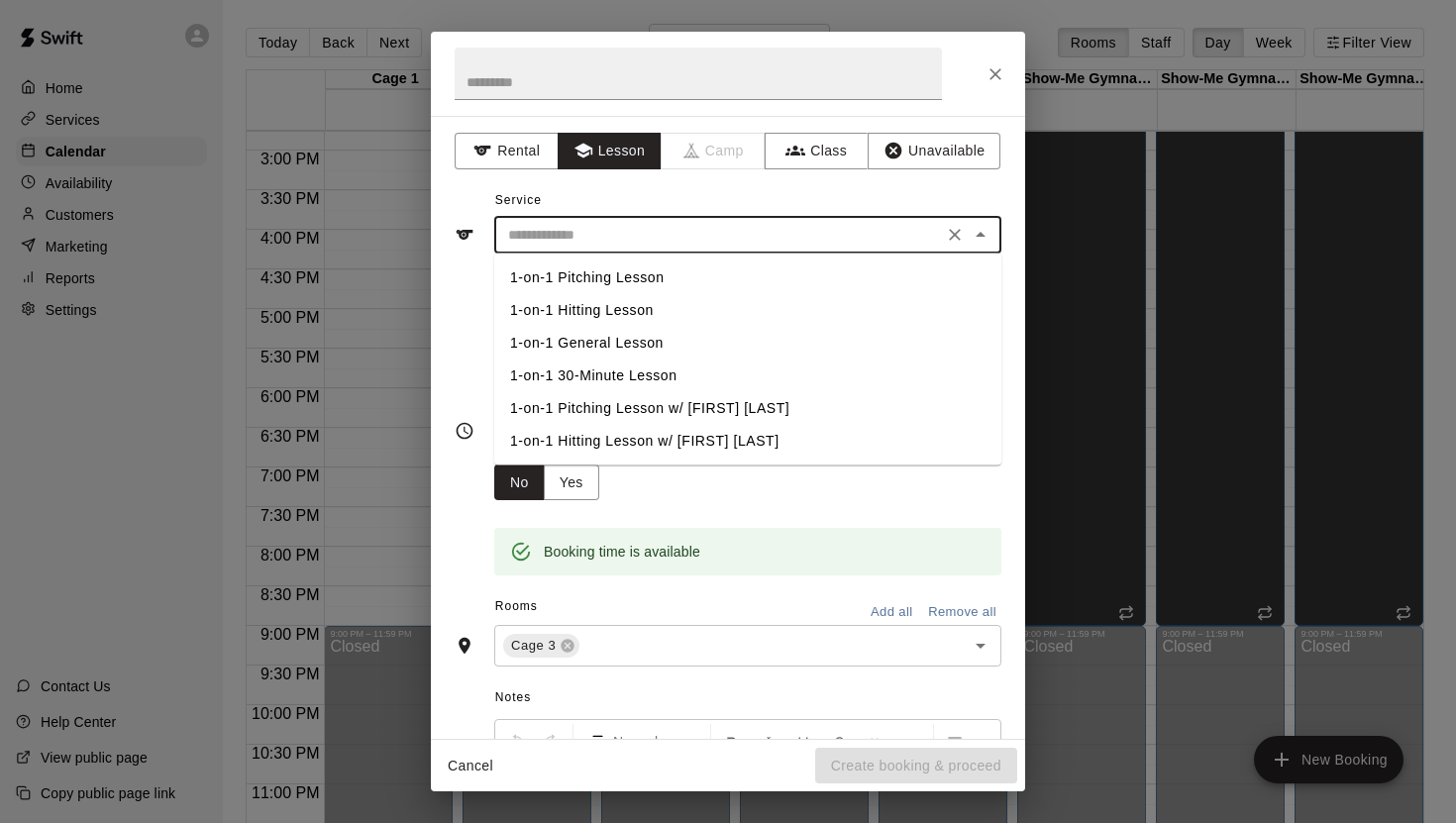 type on "**********" 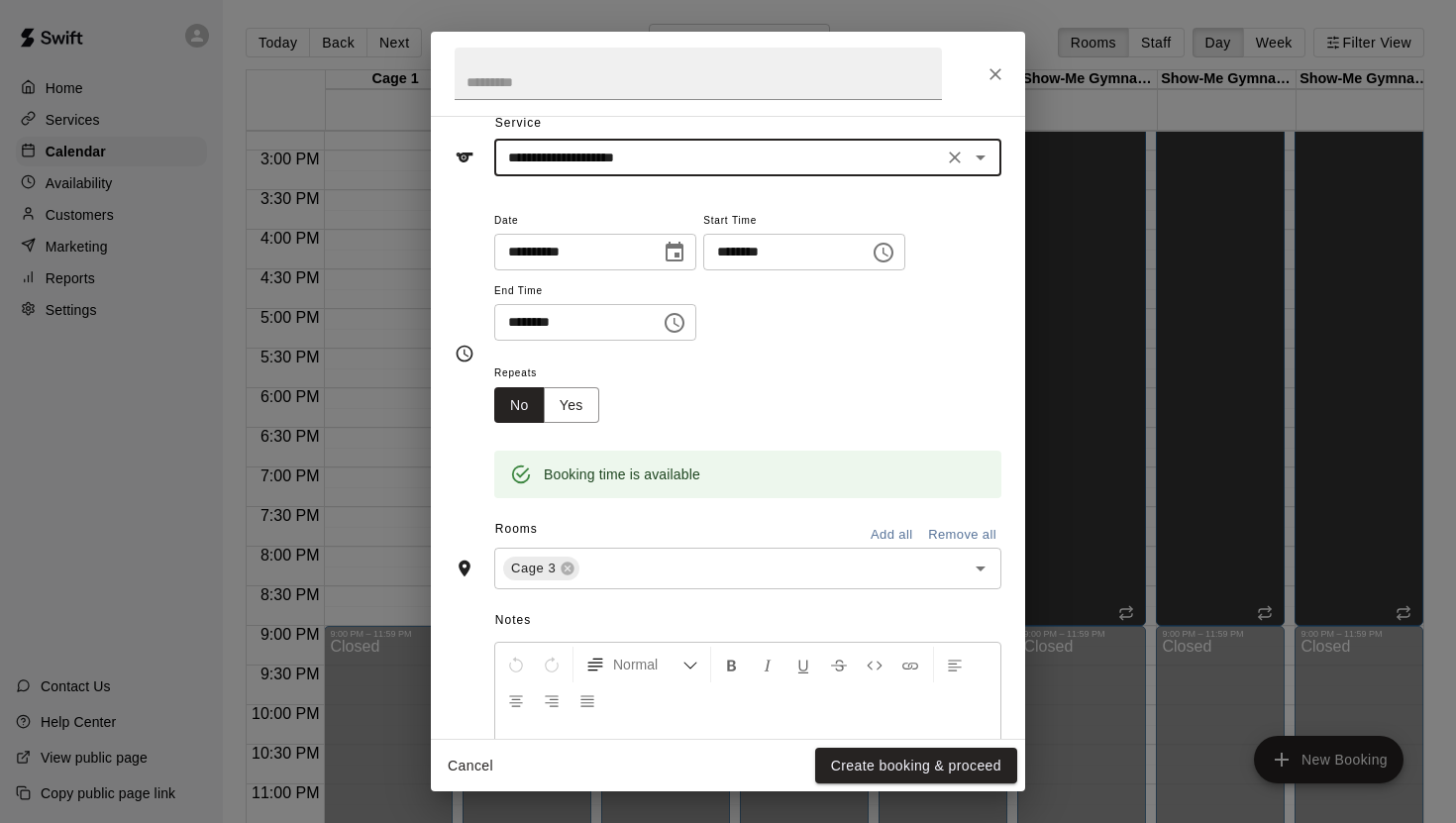 scroll, scrollTop: 0, scrollLeft: 0, axis: both 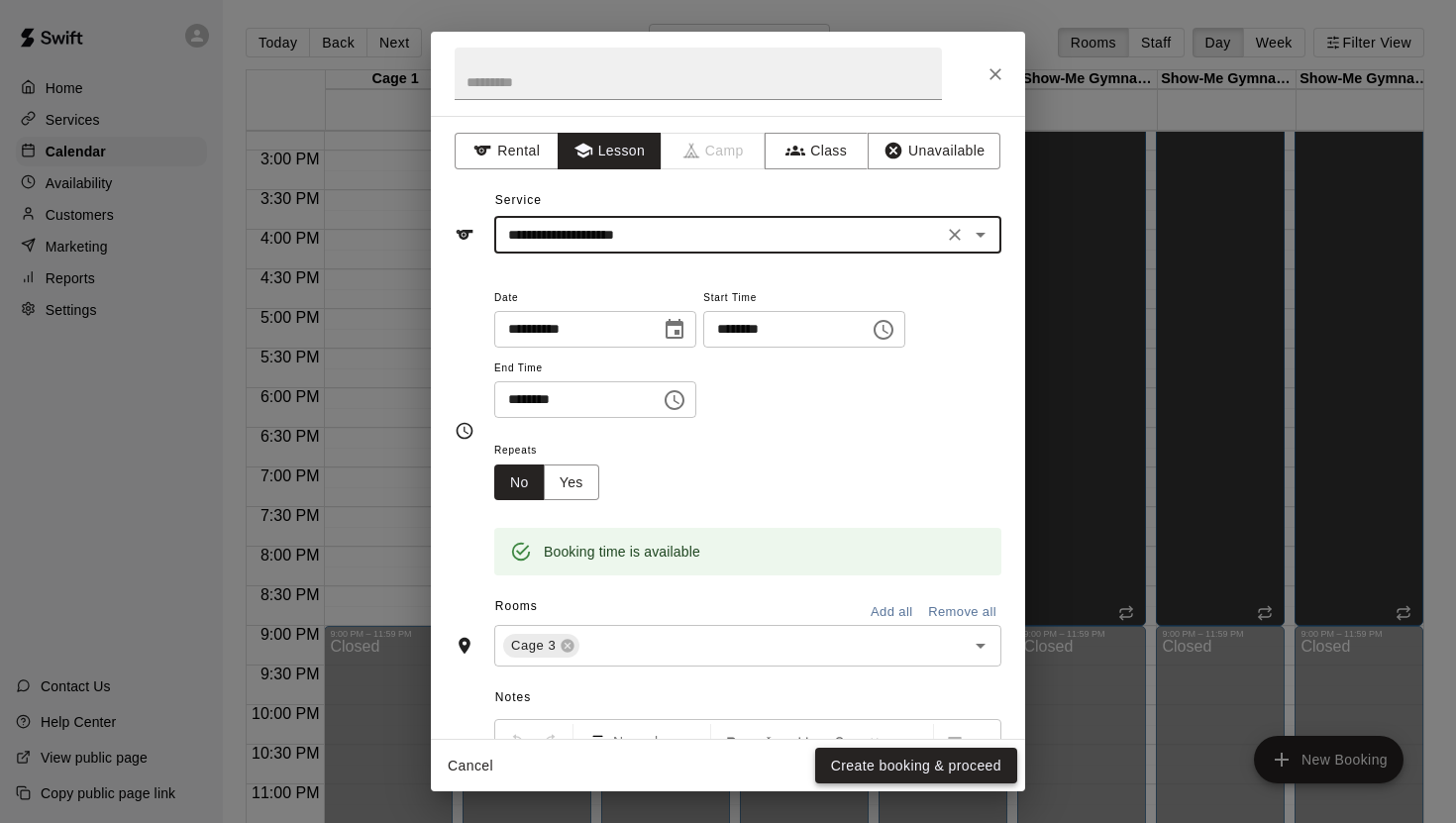 click on "Create booking & proceed" at bounding box center (916, 766) 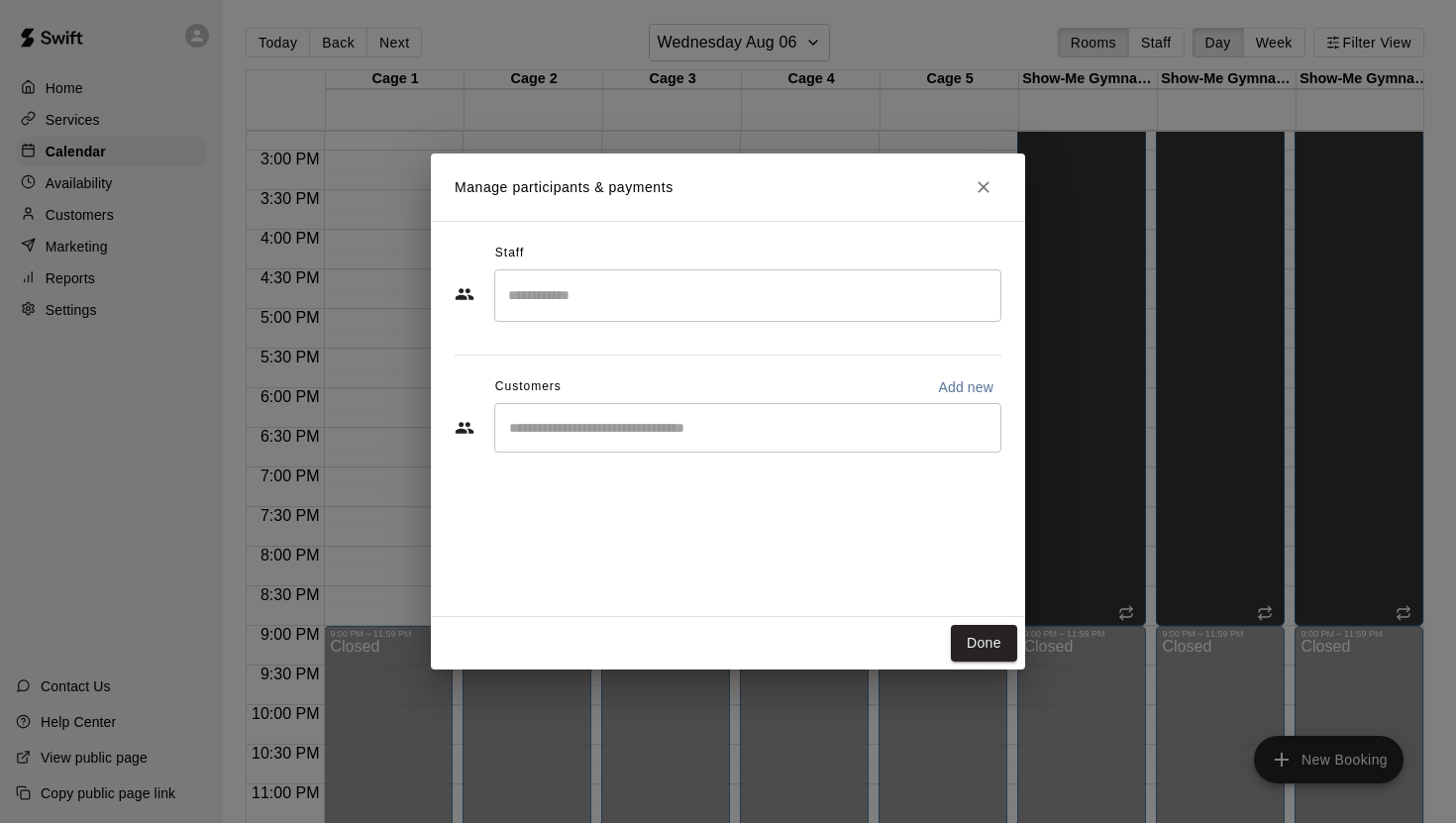 click at bounding box center (748, 295) 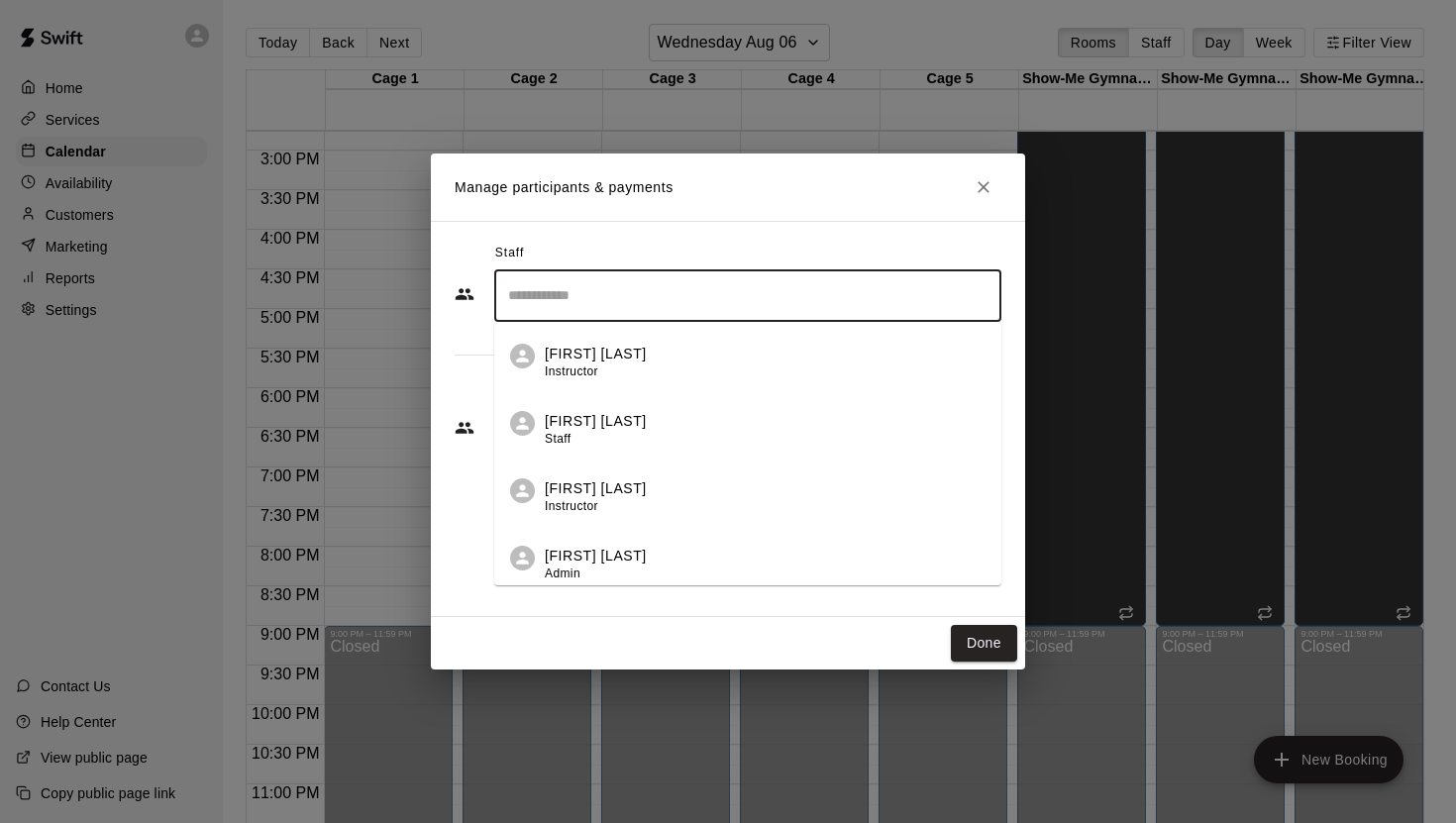 click on "[FIRST] [LAST]" at bounding box center [595, 421] 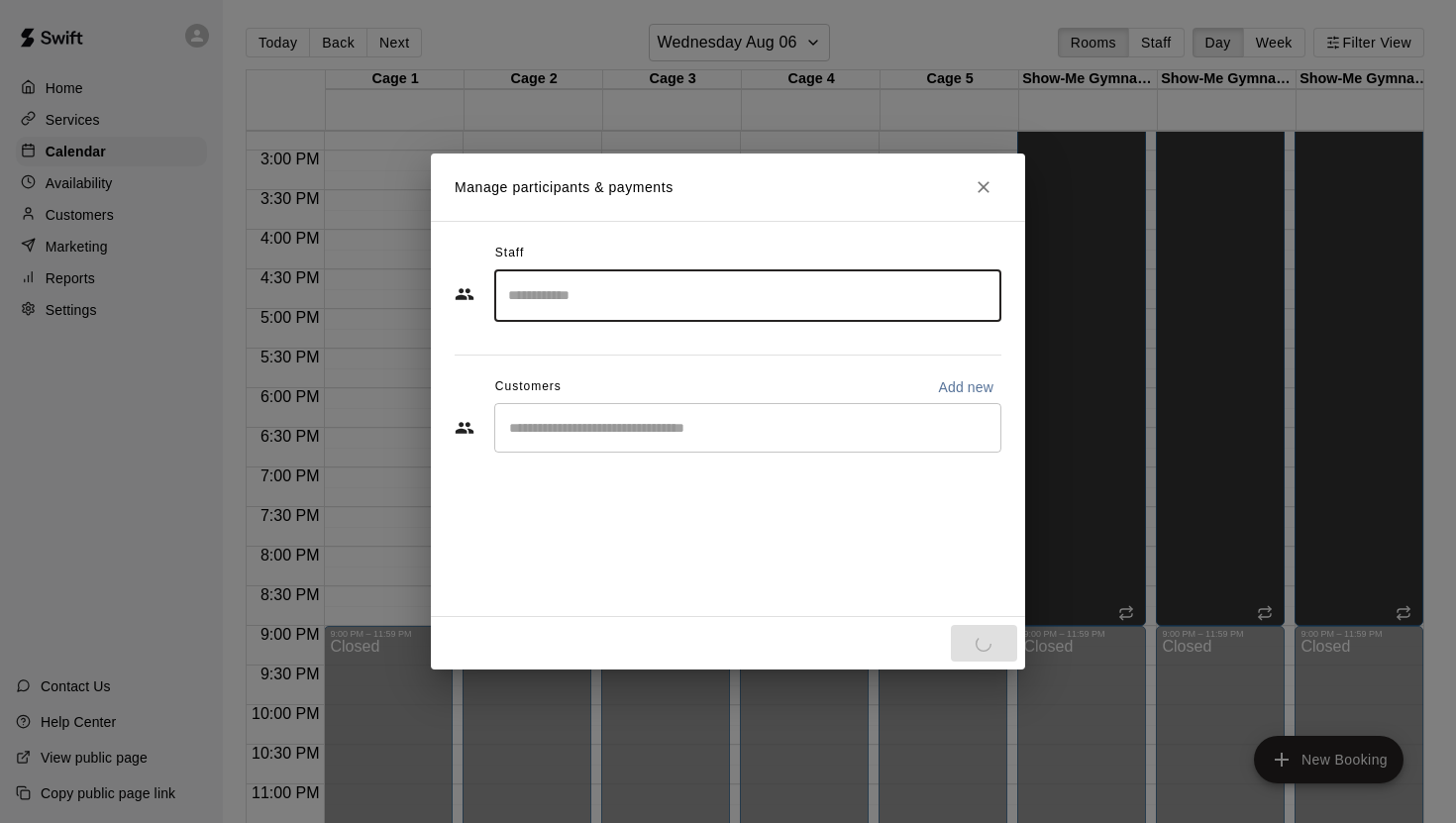 click at bounding box center (748, 428) 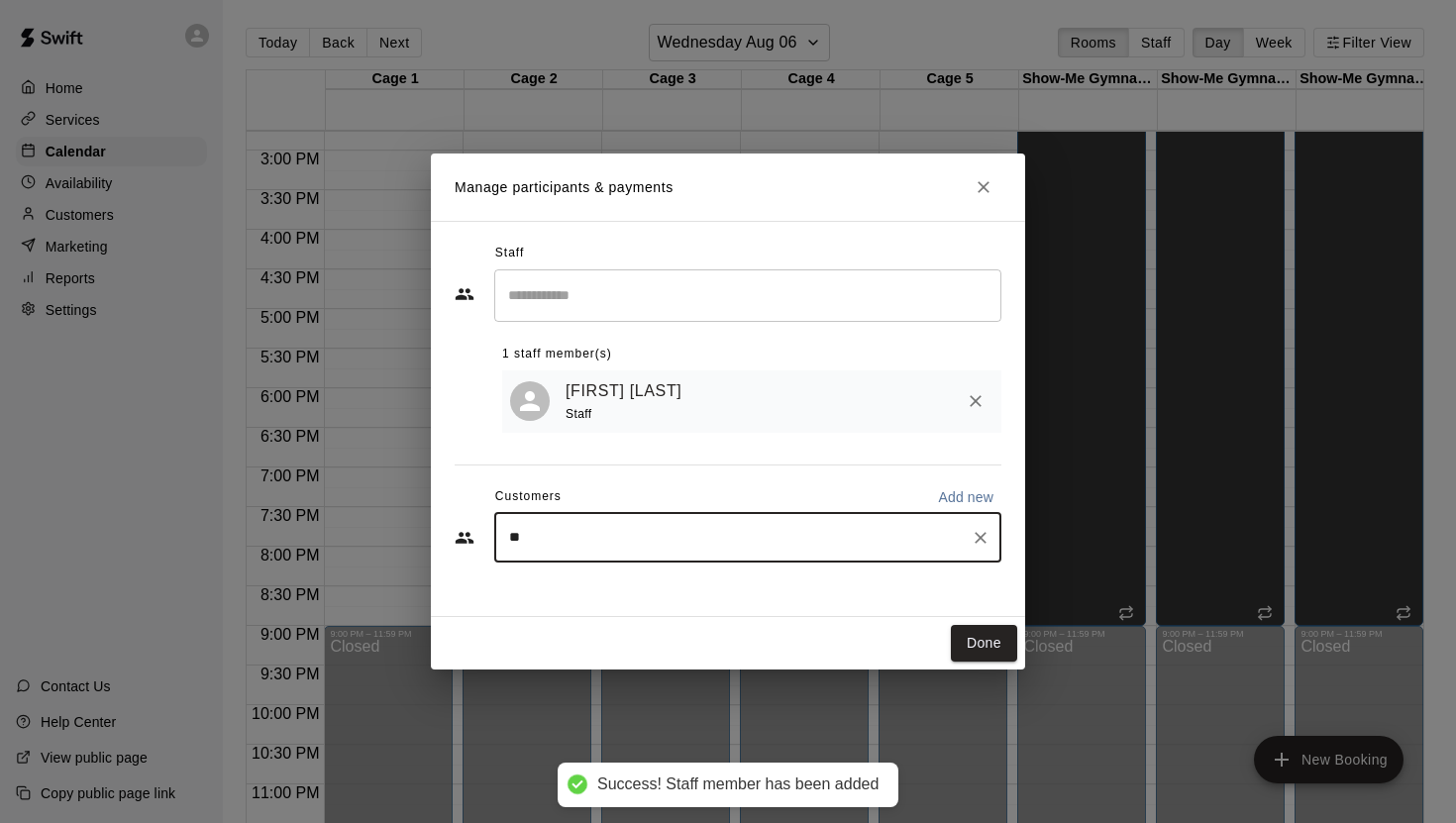 type on "***" 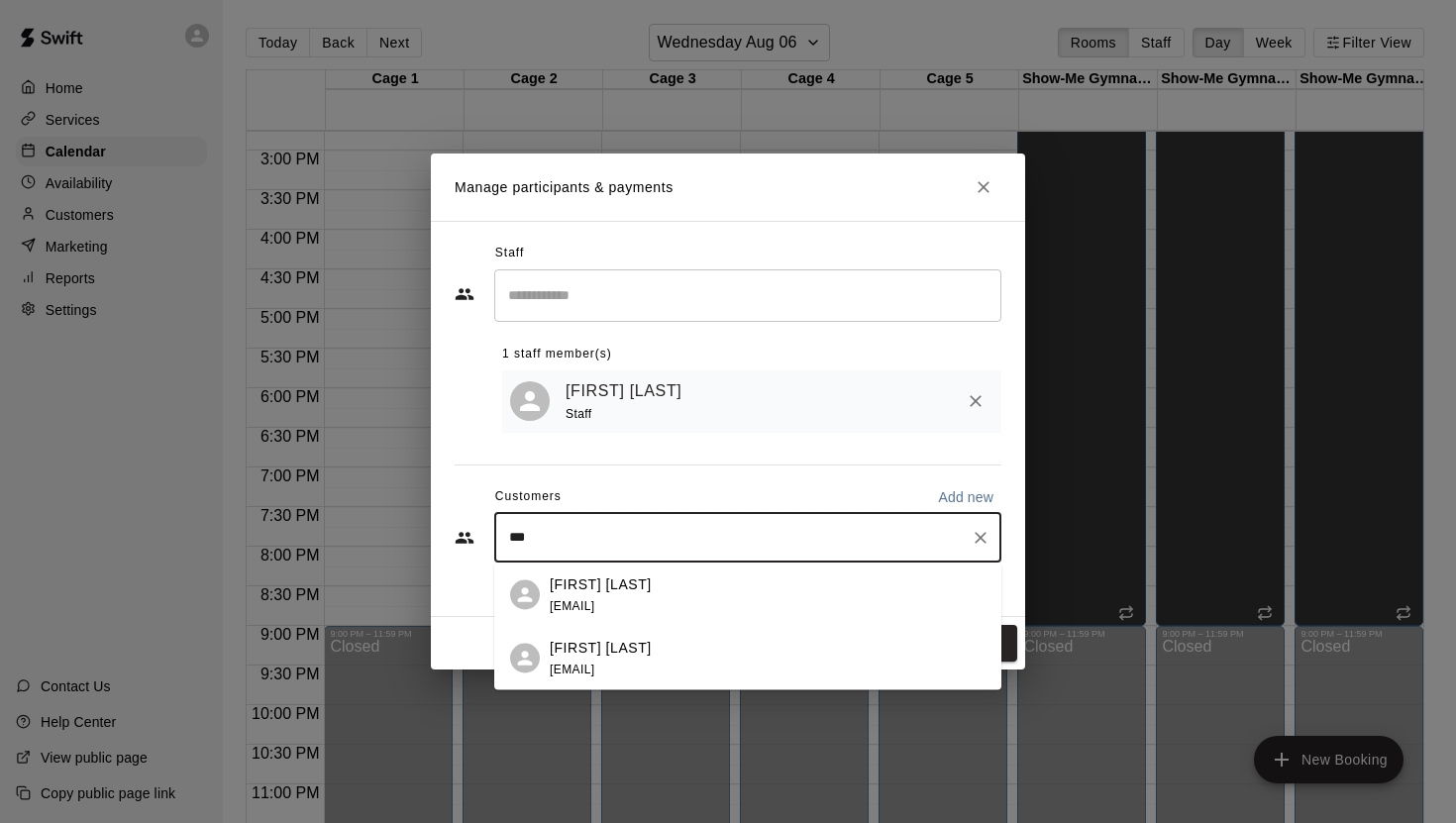 click on "[FIRST] [LAST]  [EMAIL]" at bounding box center (768, 658) 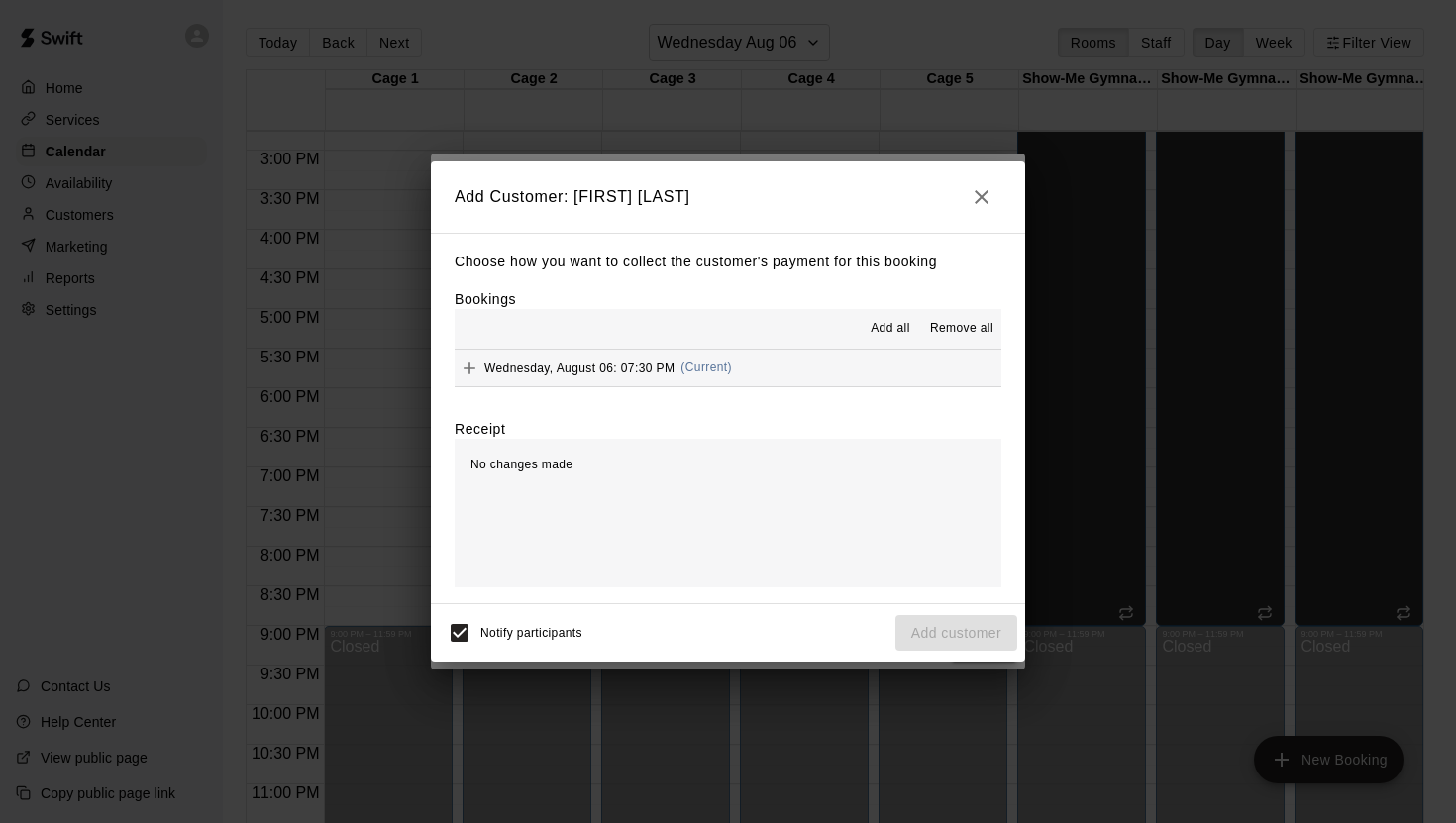 click on "No changes made" at bounding box center [728, 513] 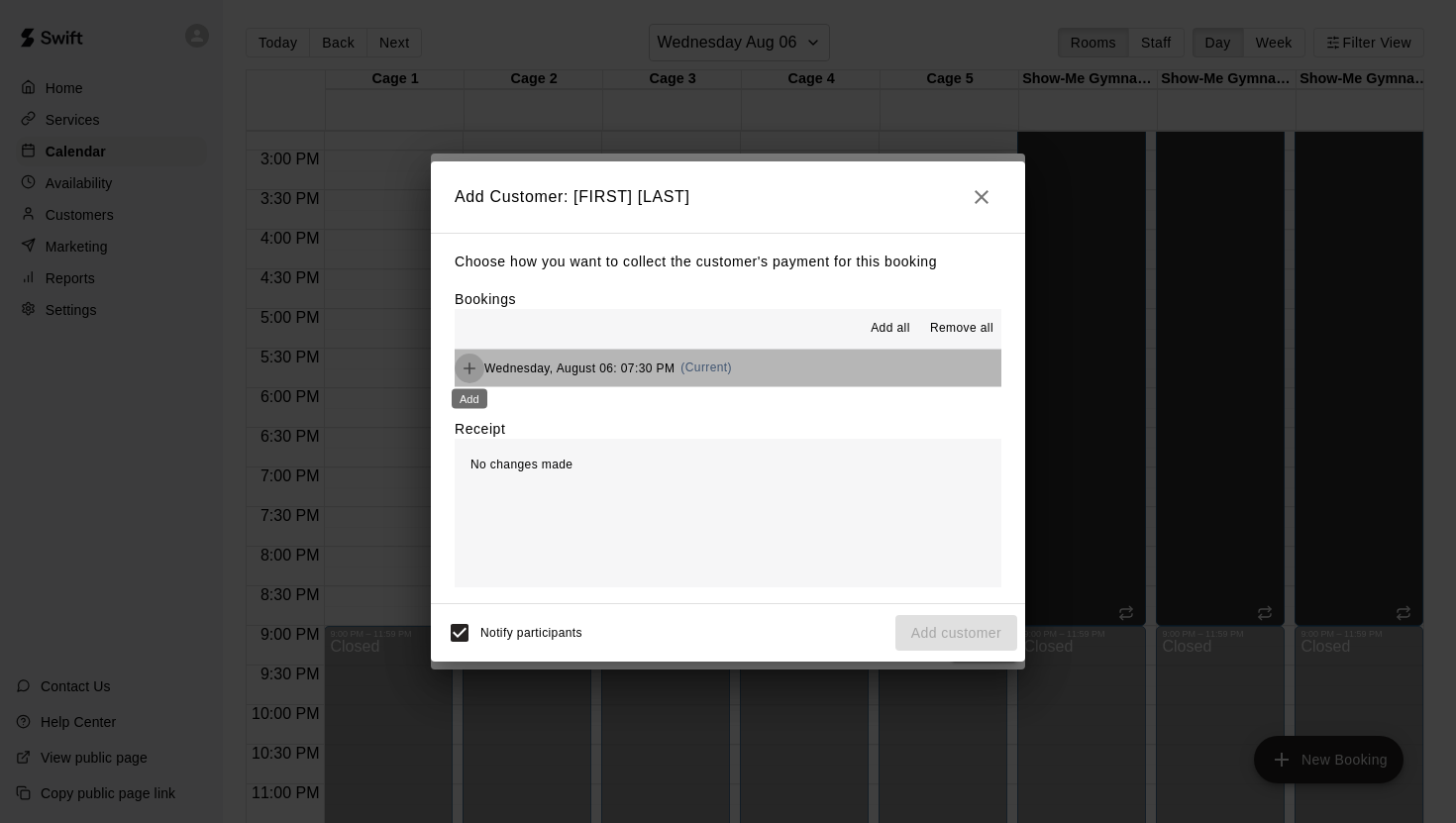click 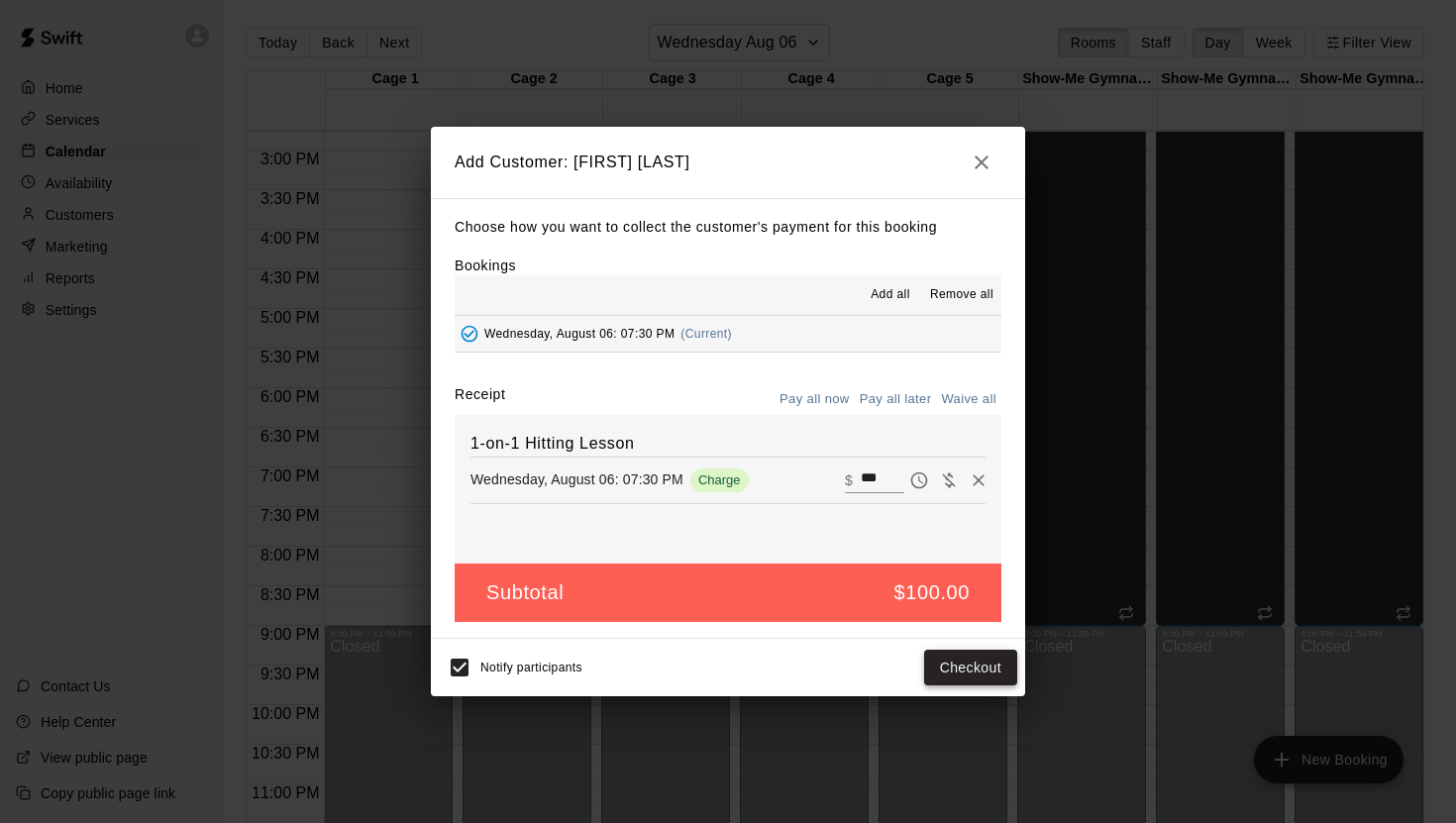 click on "Checkout" at bounding box center [971, 668] 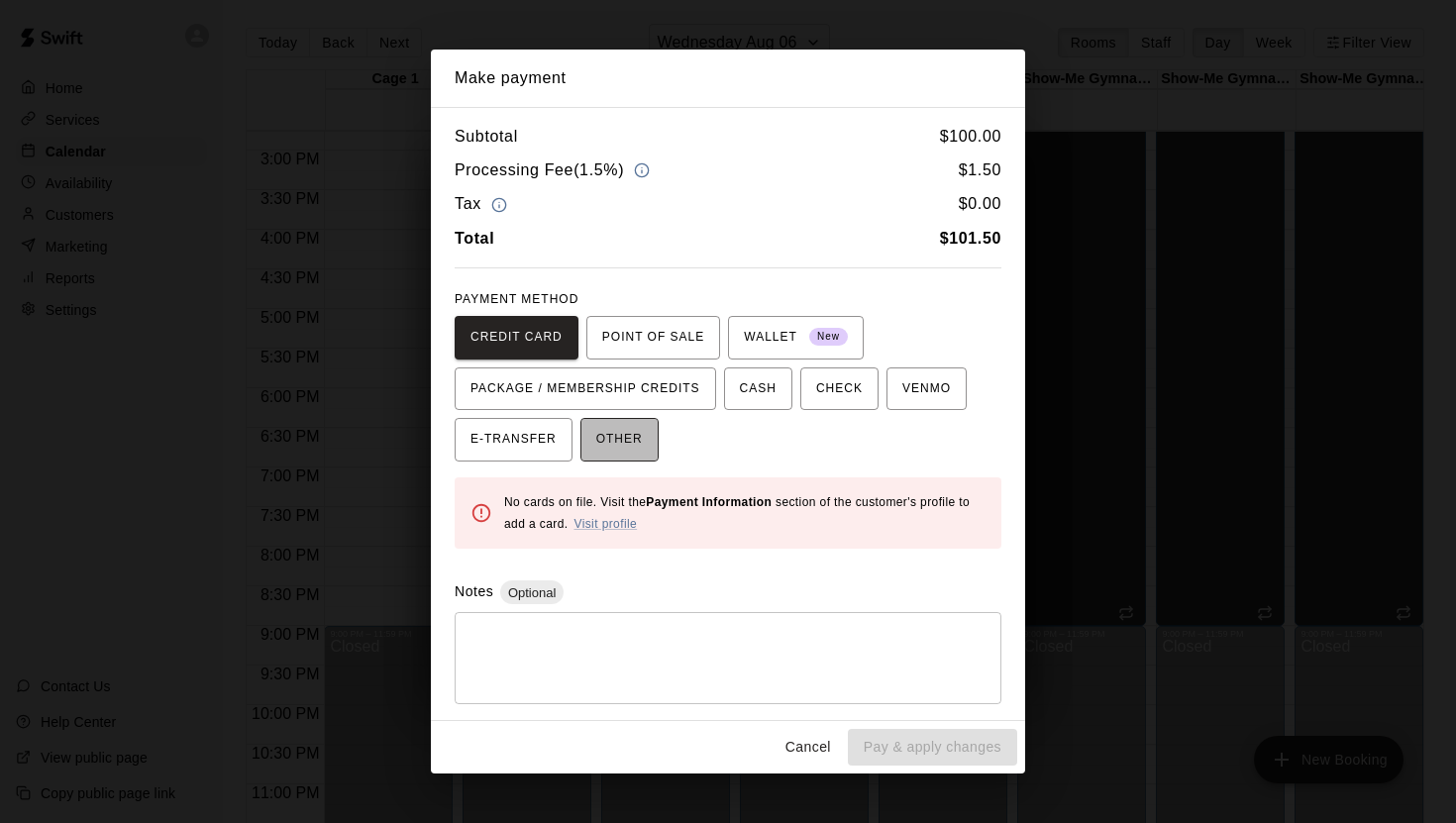 click on "OTHER" at bounding box center (619, 440) 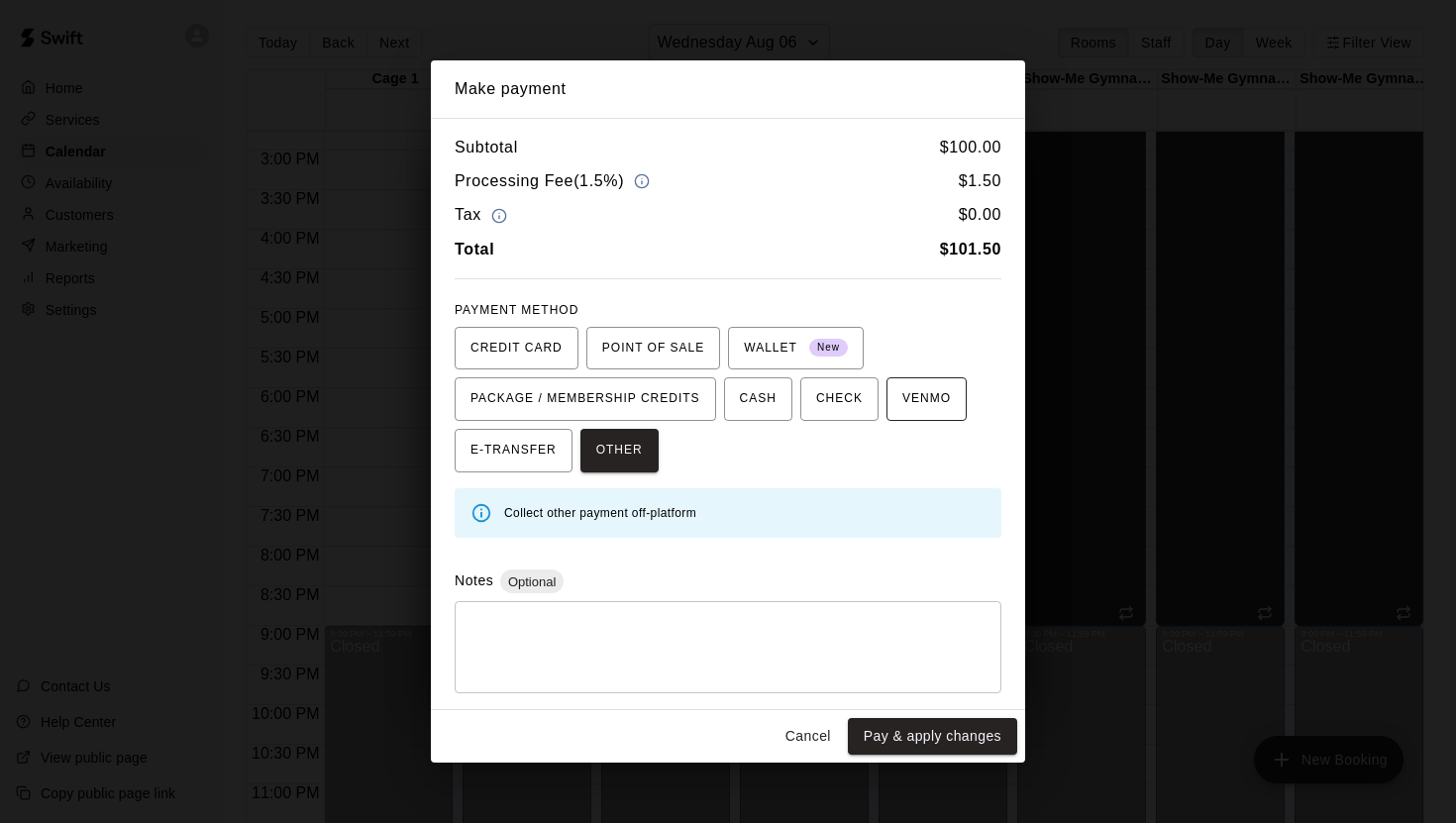 click on "VENMO" at bounding box center (926, 399) 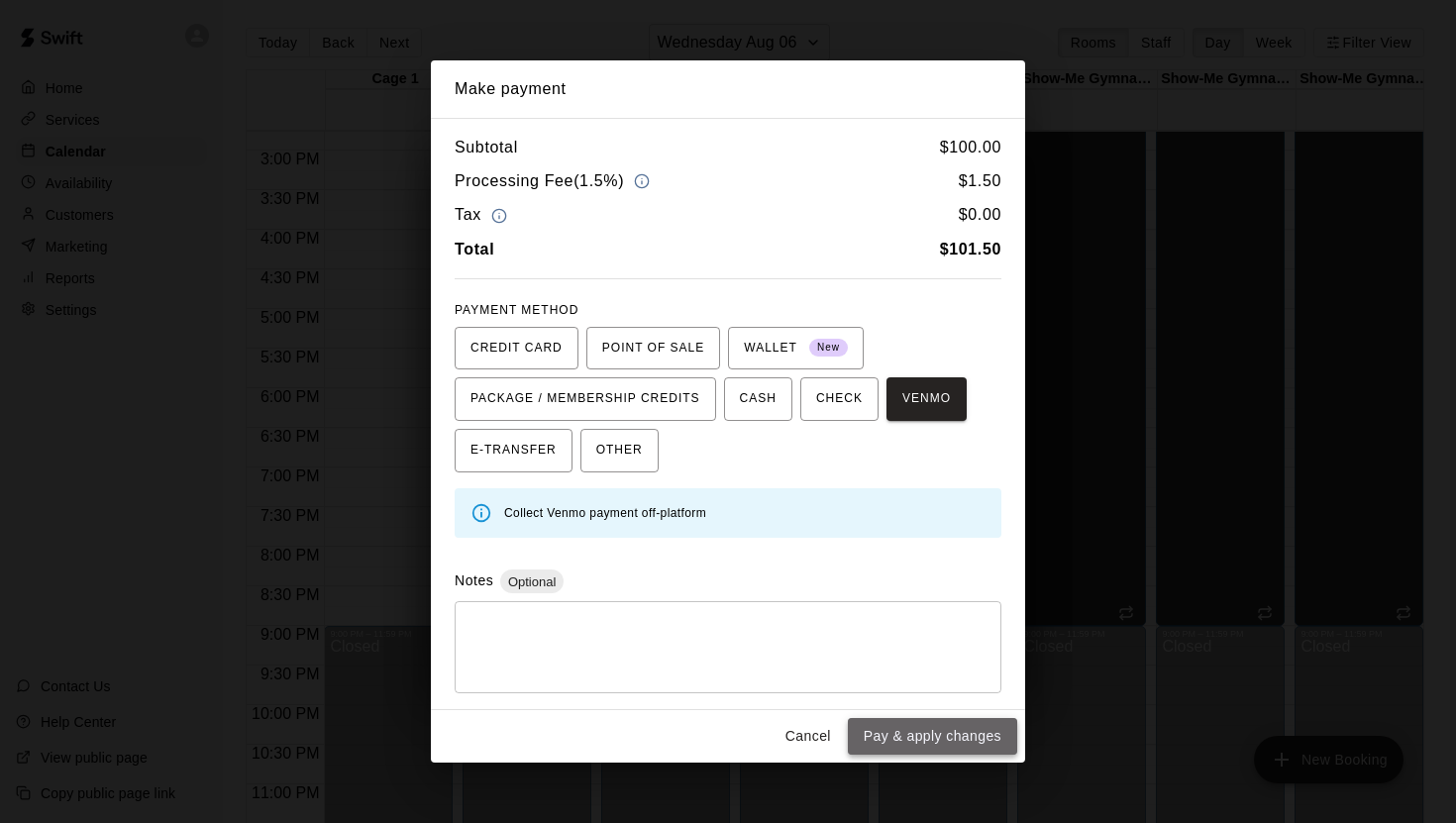 click on "Pay & apply changes" at bounding box center [932, 736] 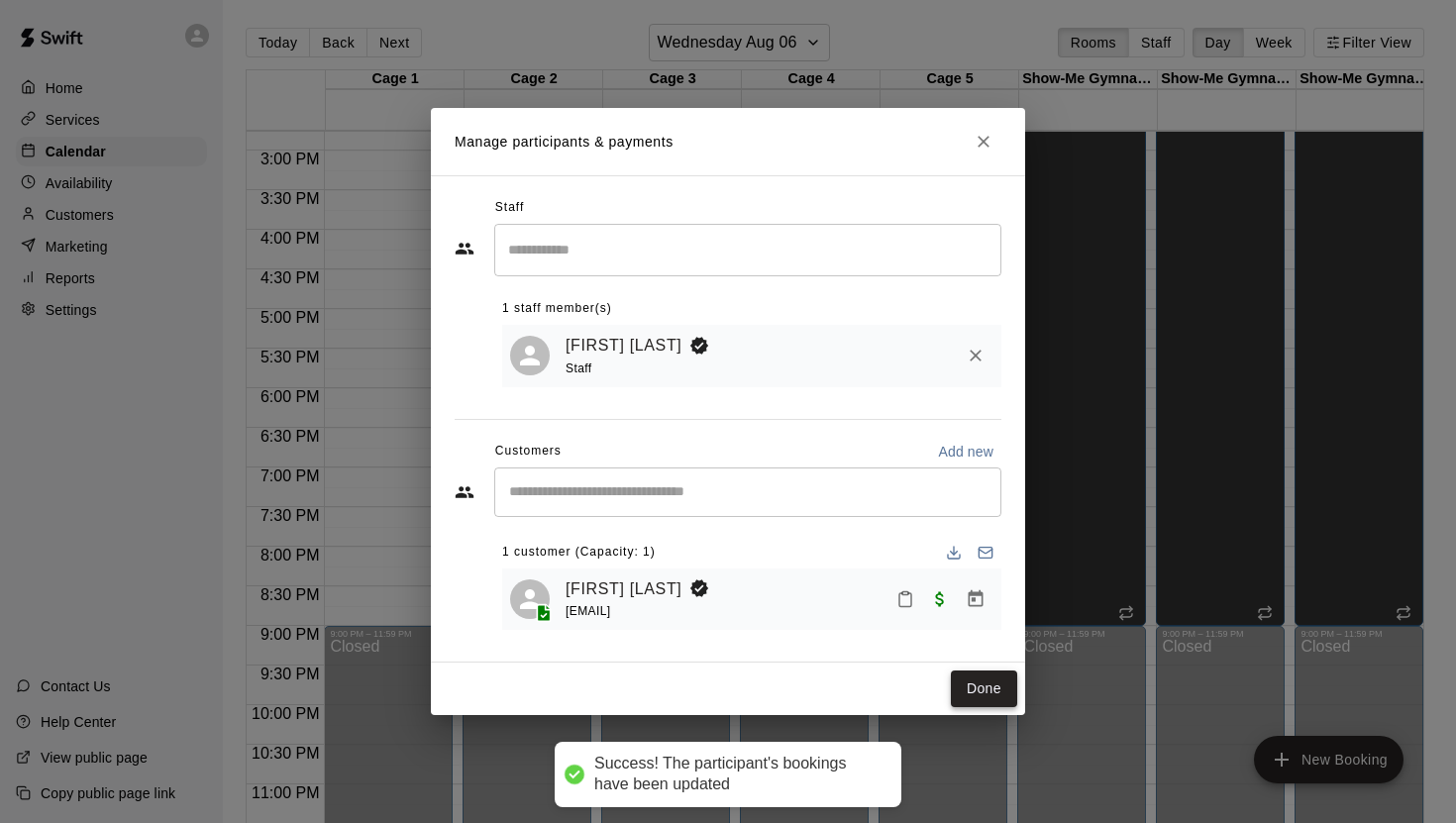 click on "Done" at bounding box center [984, 688] 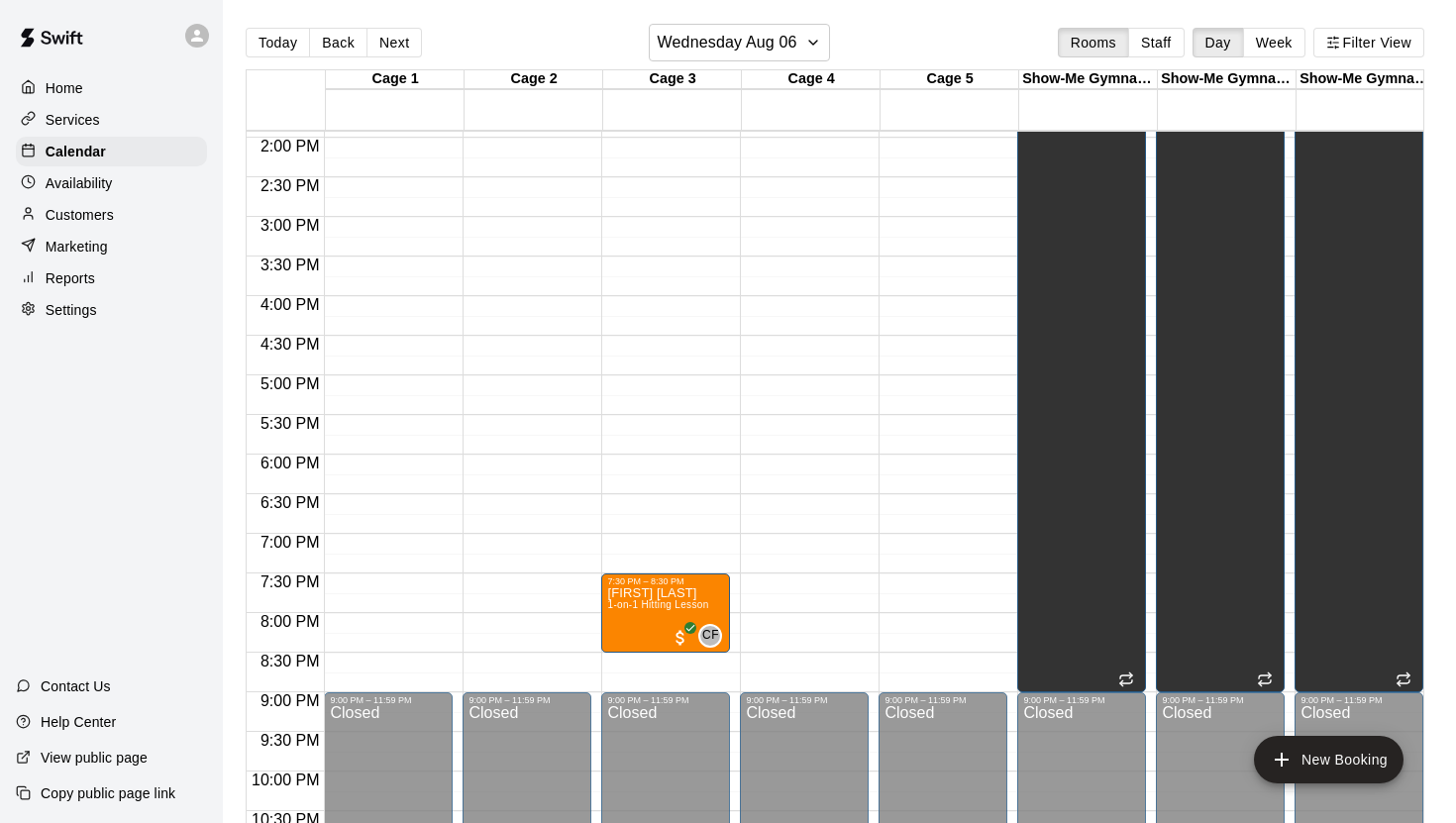 scroll, scrollTop: 1188, scrollLeft: 0, axis: vertical 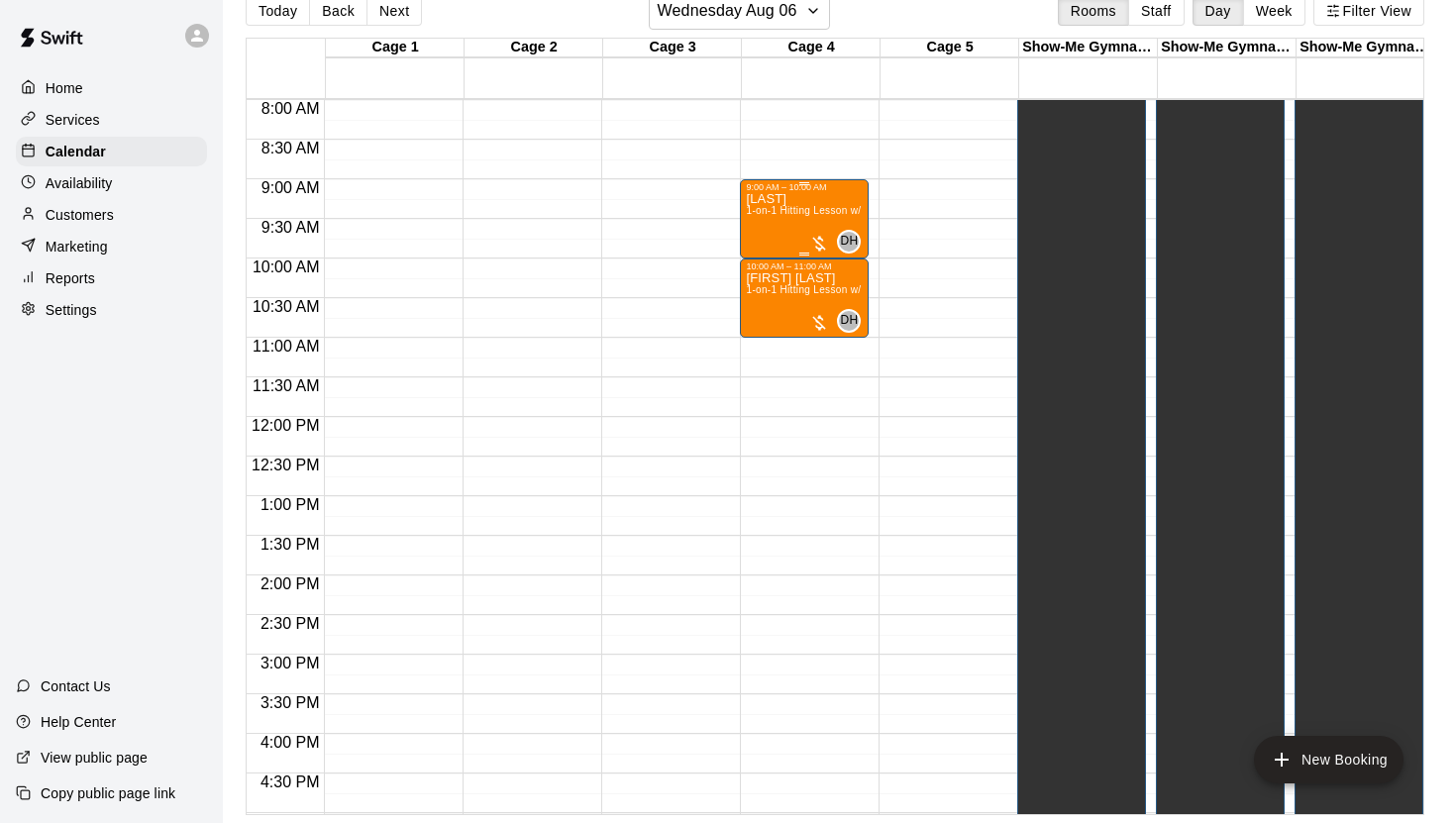 click at bounding box center [819, 244] 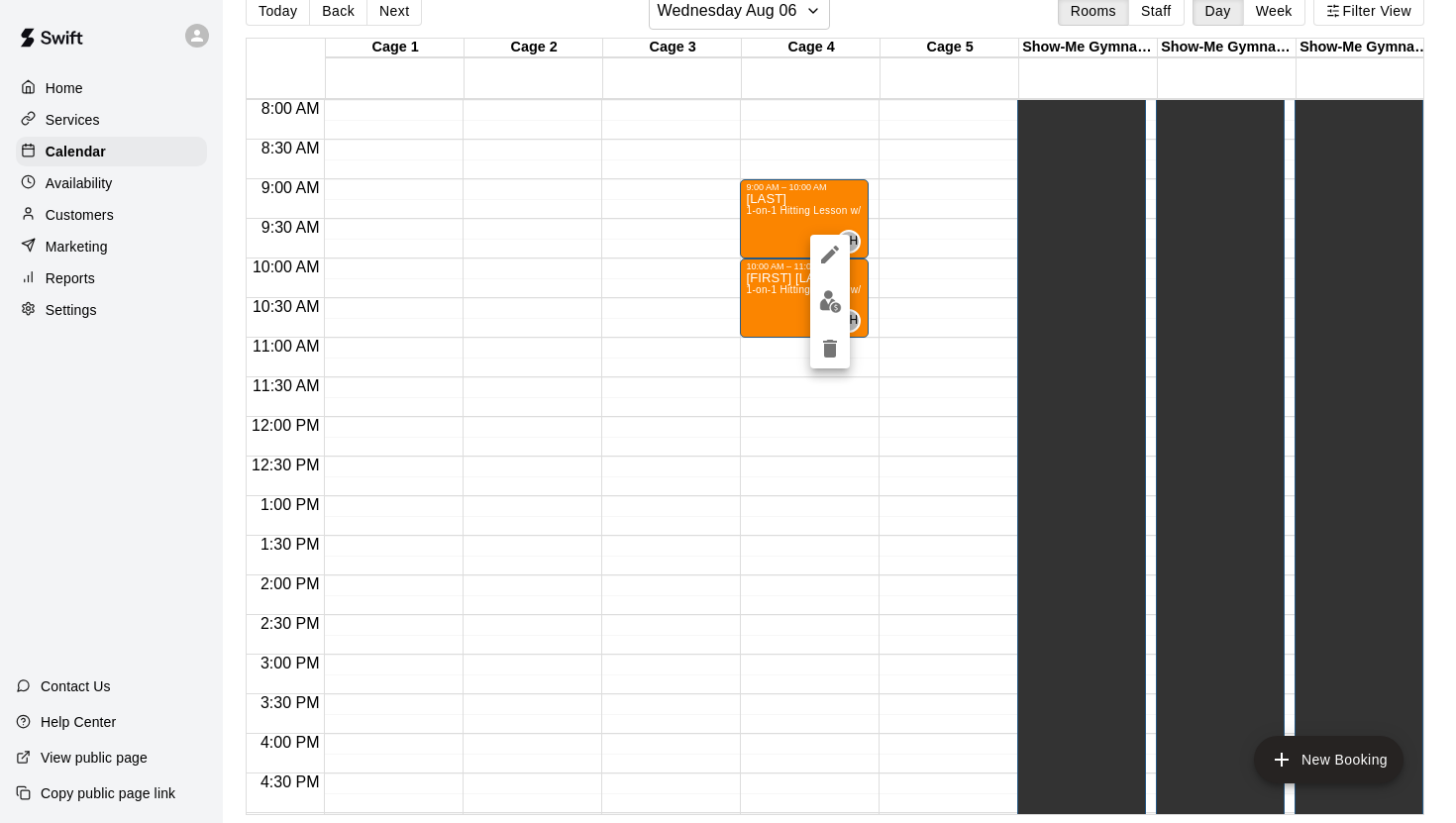 click at bounding box center (728, 411) 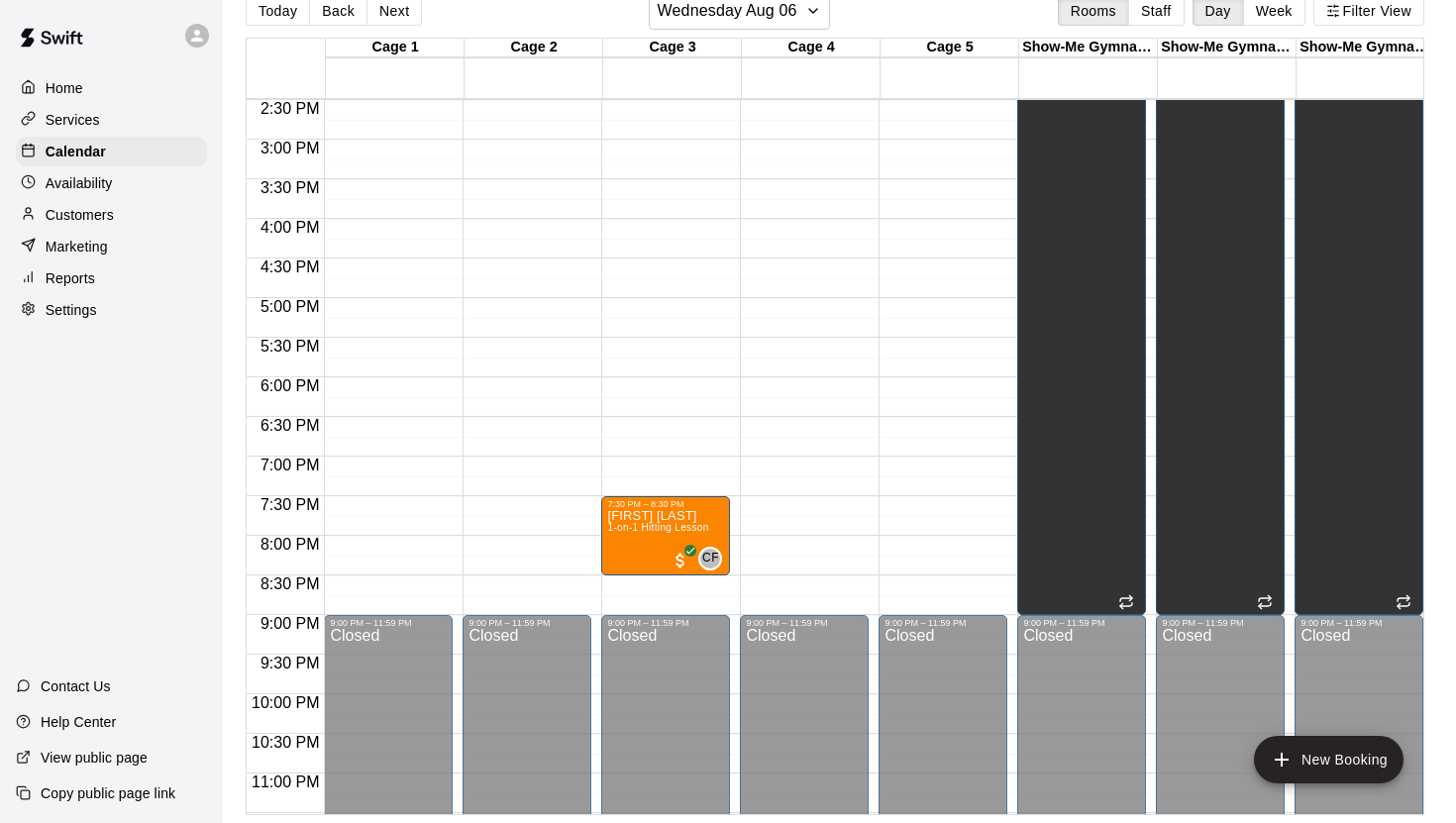 scroll, scrollTop: 1188, scrollLeft: 0, axis: vertical 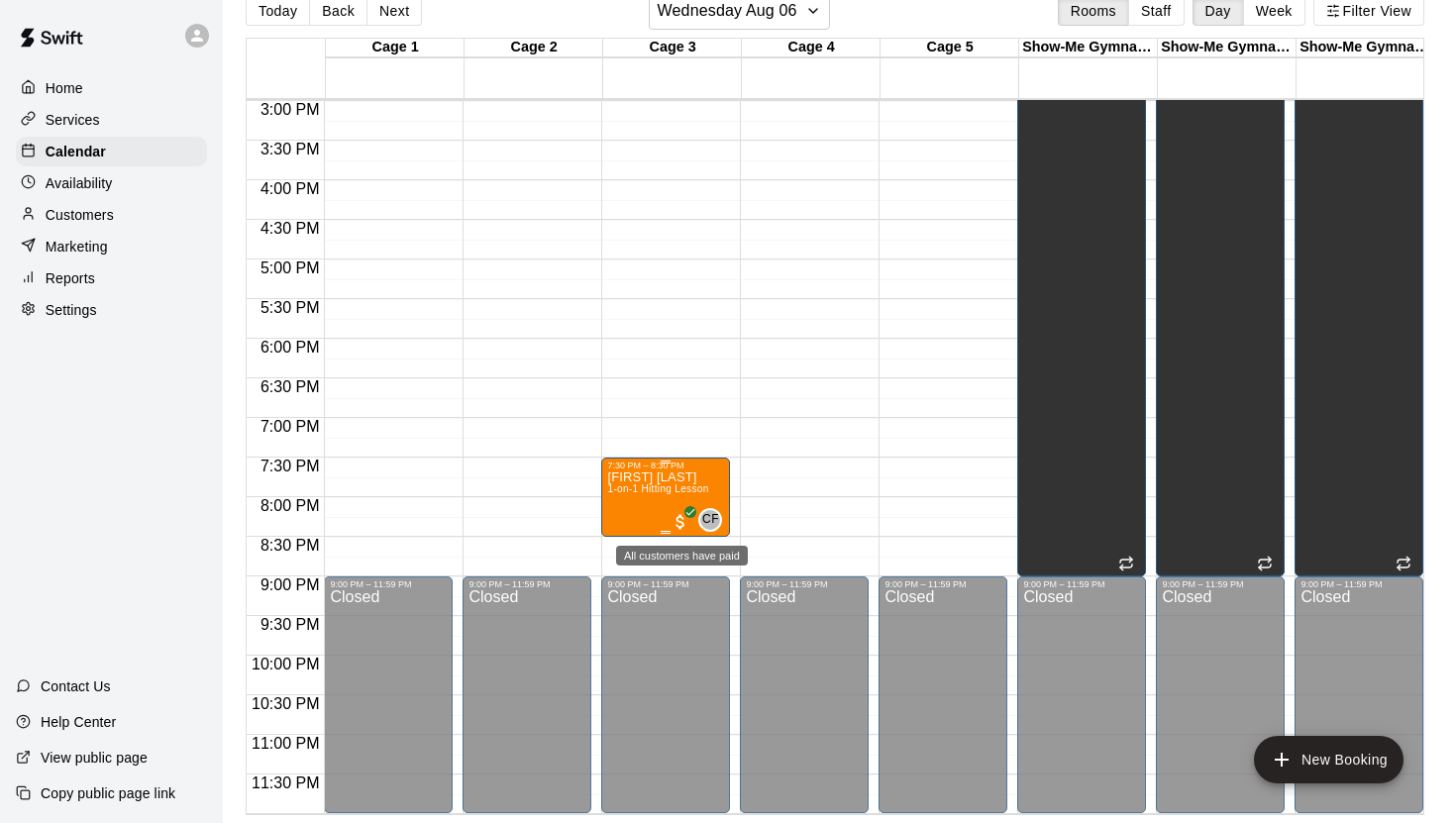 click at bounding box center [680, 522] 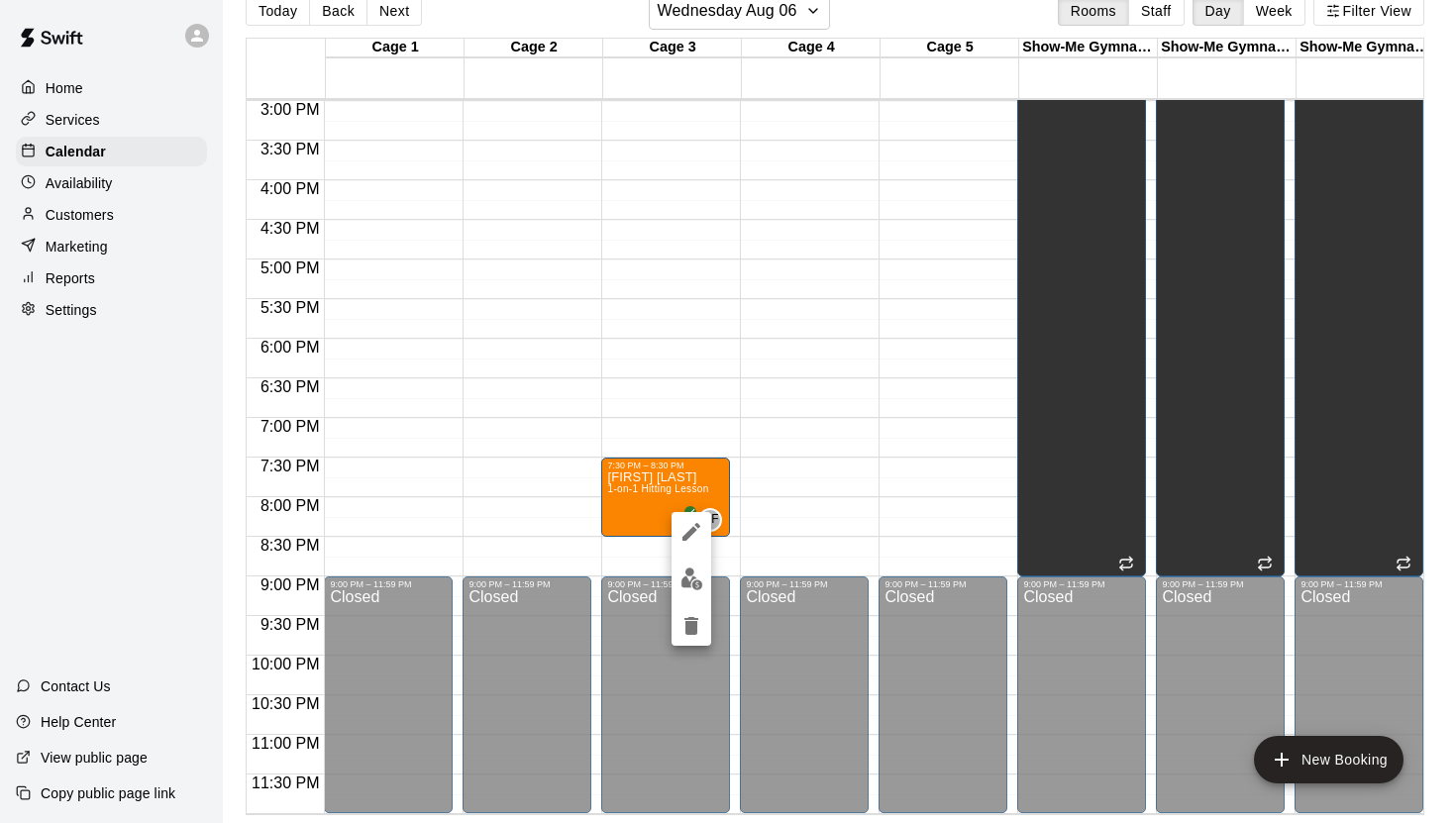 click at bounding box center [728, 411] 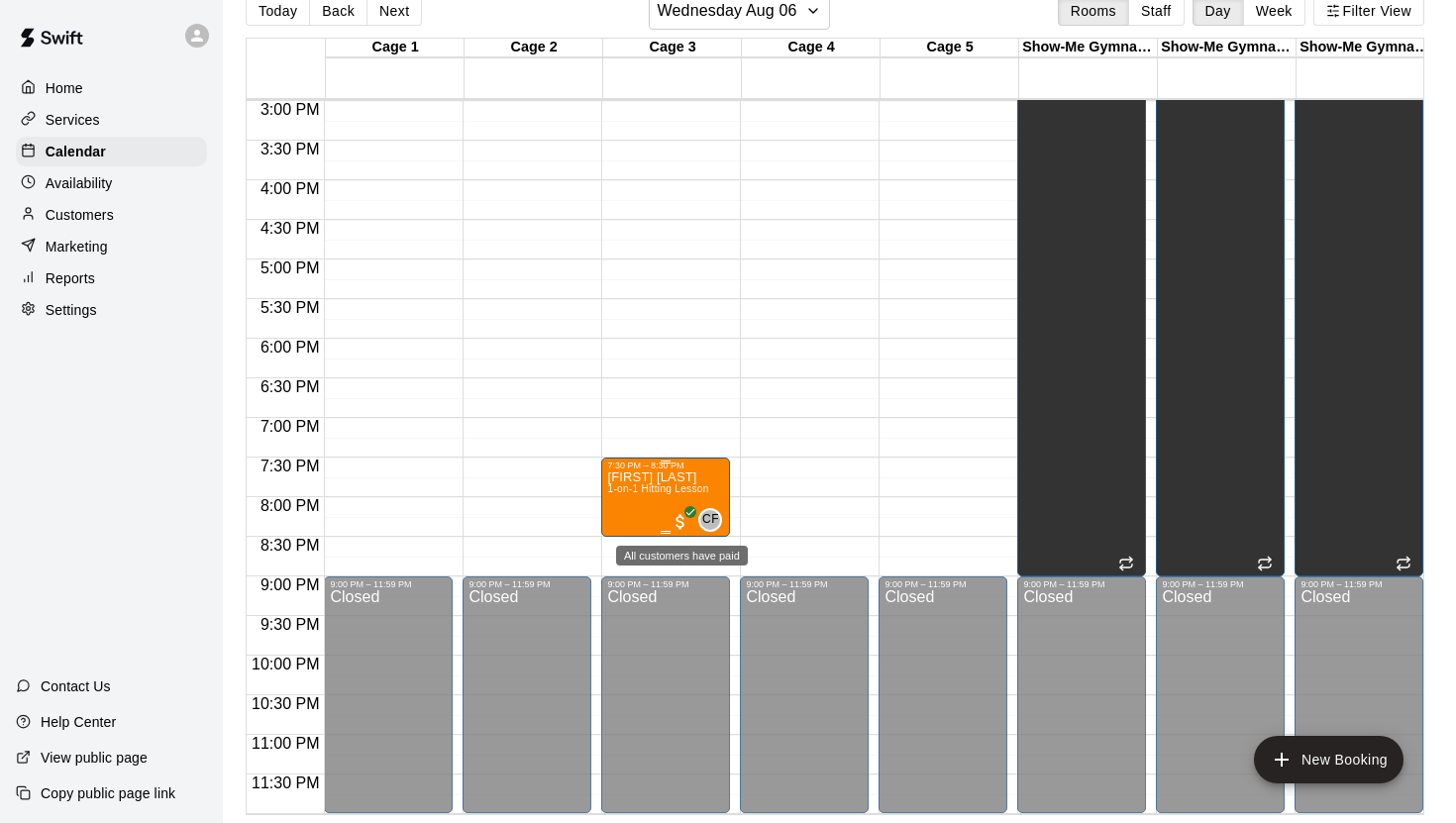 click at bounding box center [680, 522] 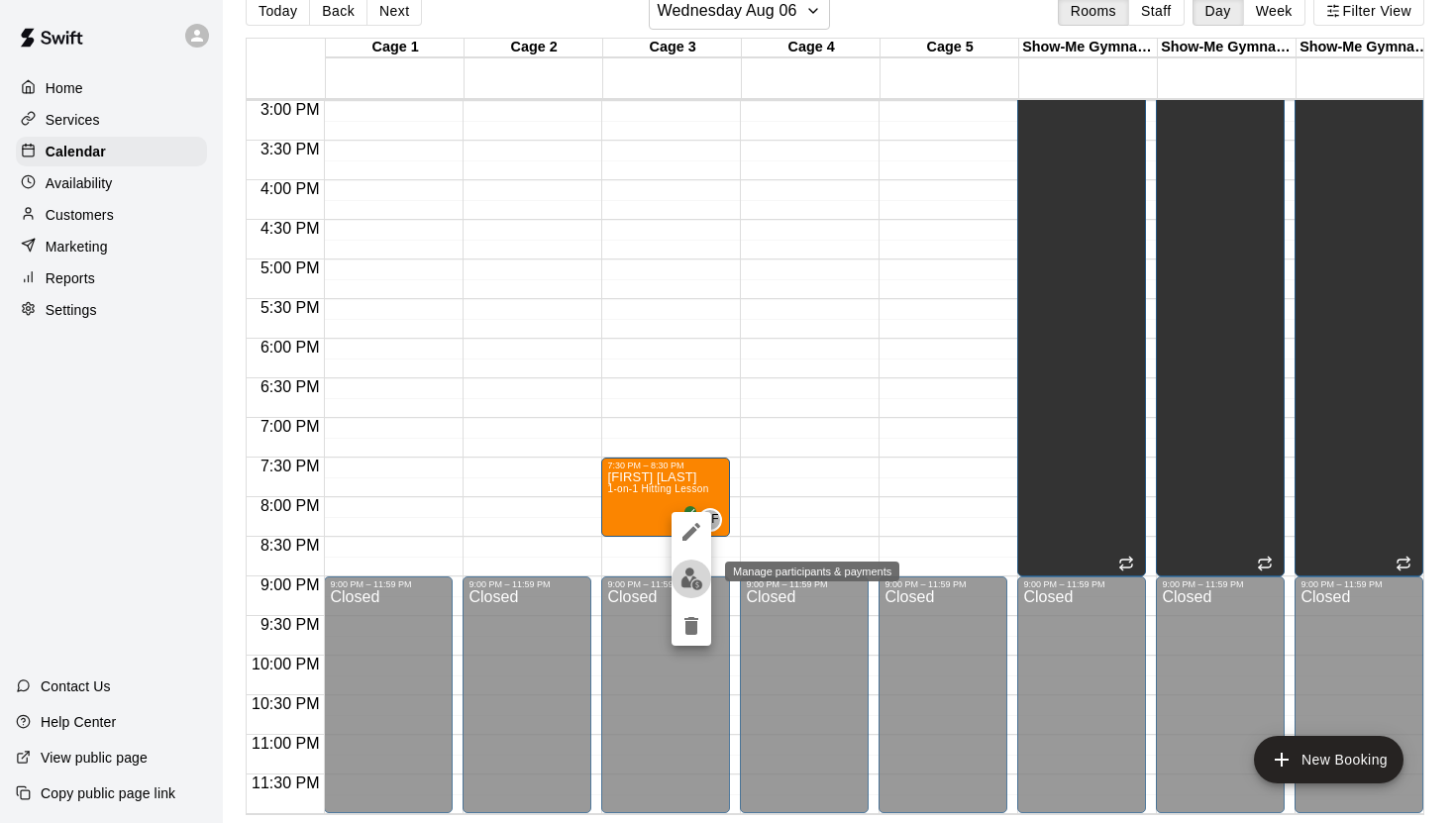 click at bounding box center (691, 578) 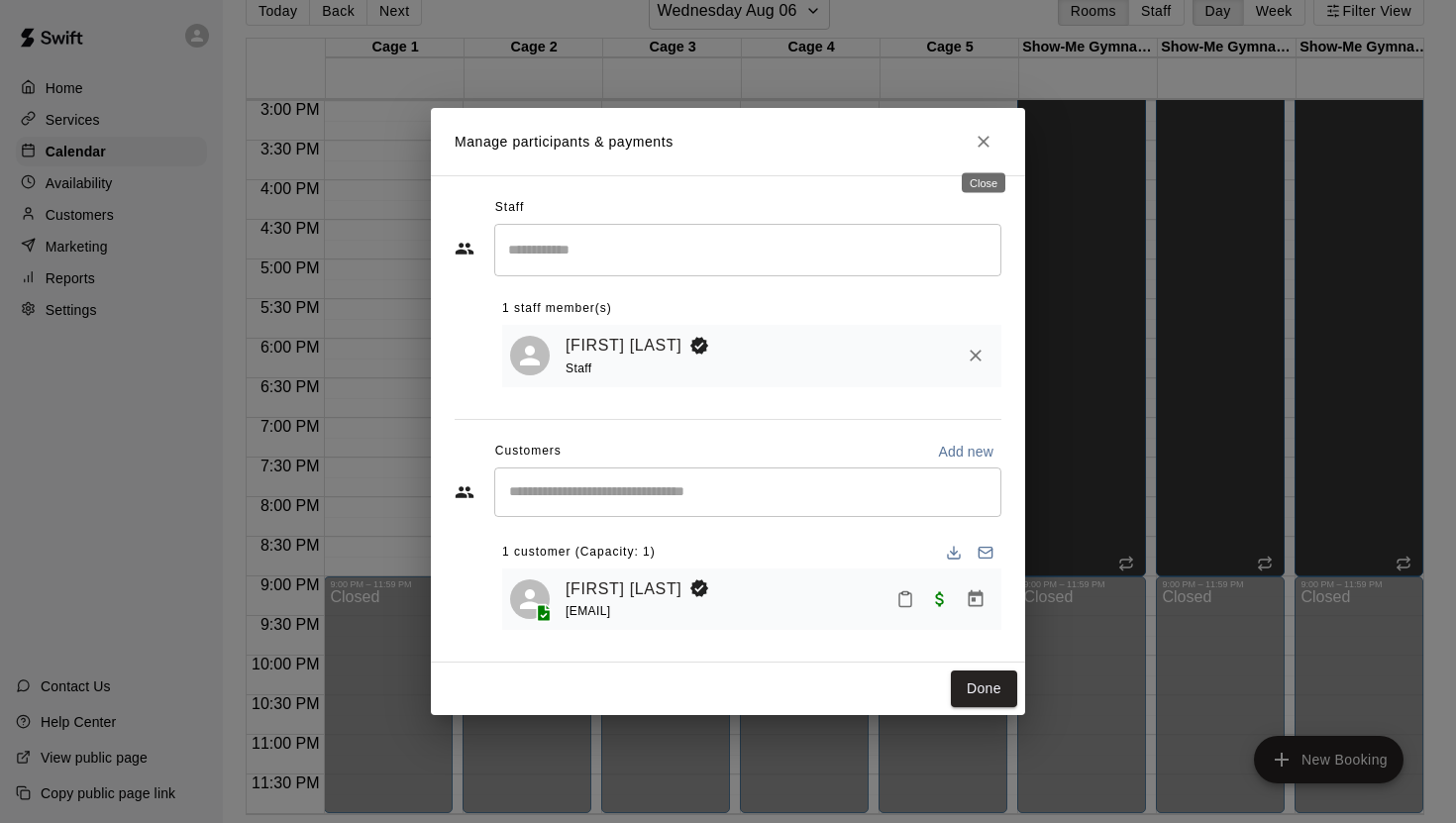 click 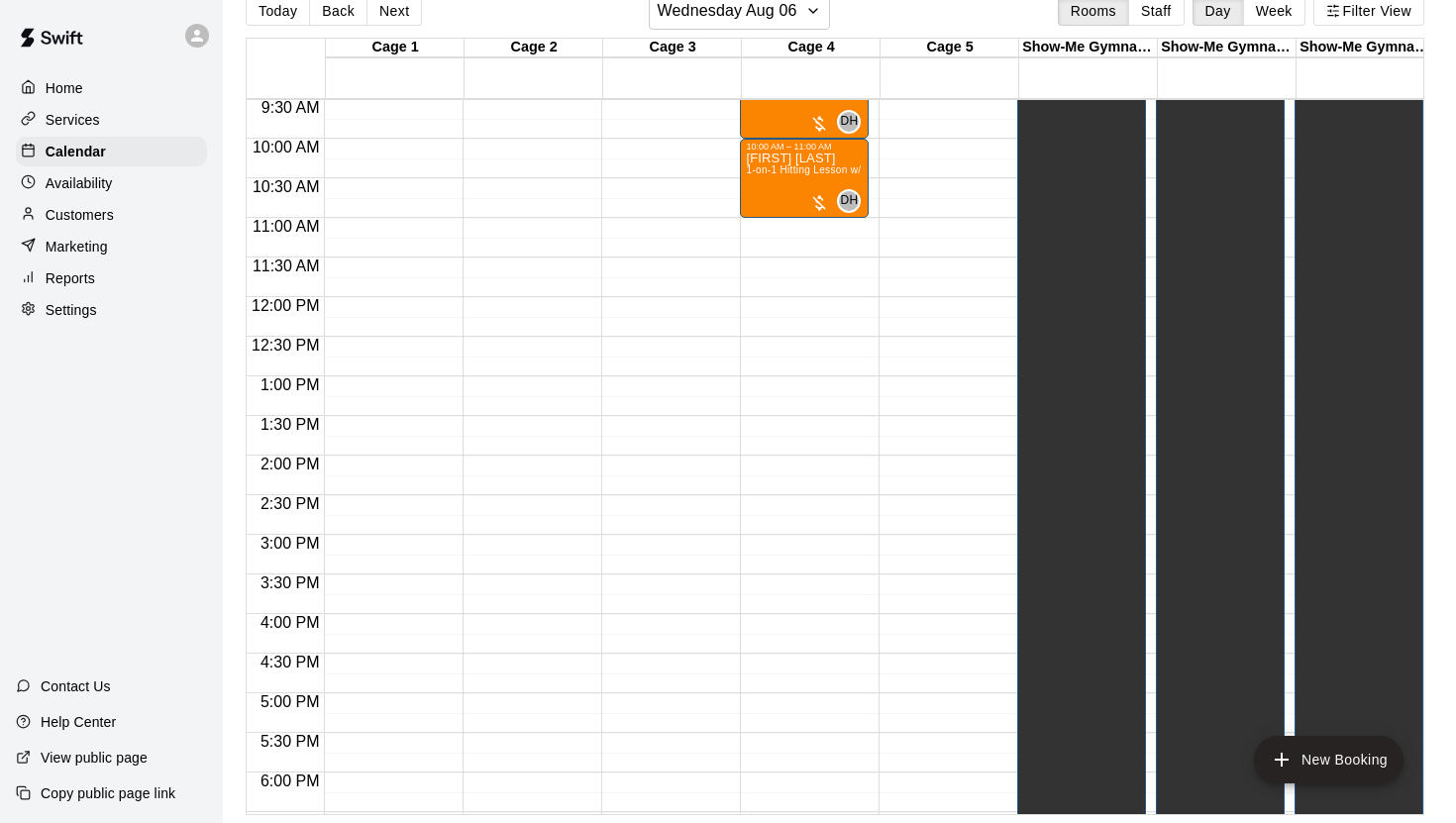 scroll, scrollTop: 762, scrollLeft: 0, axis: vertical 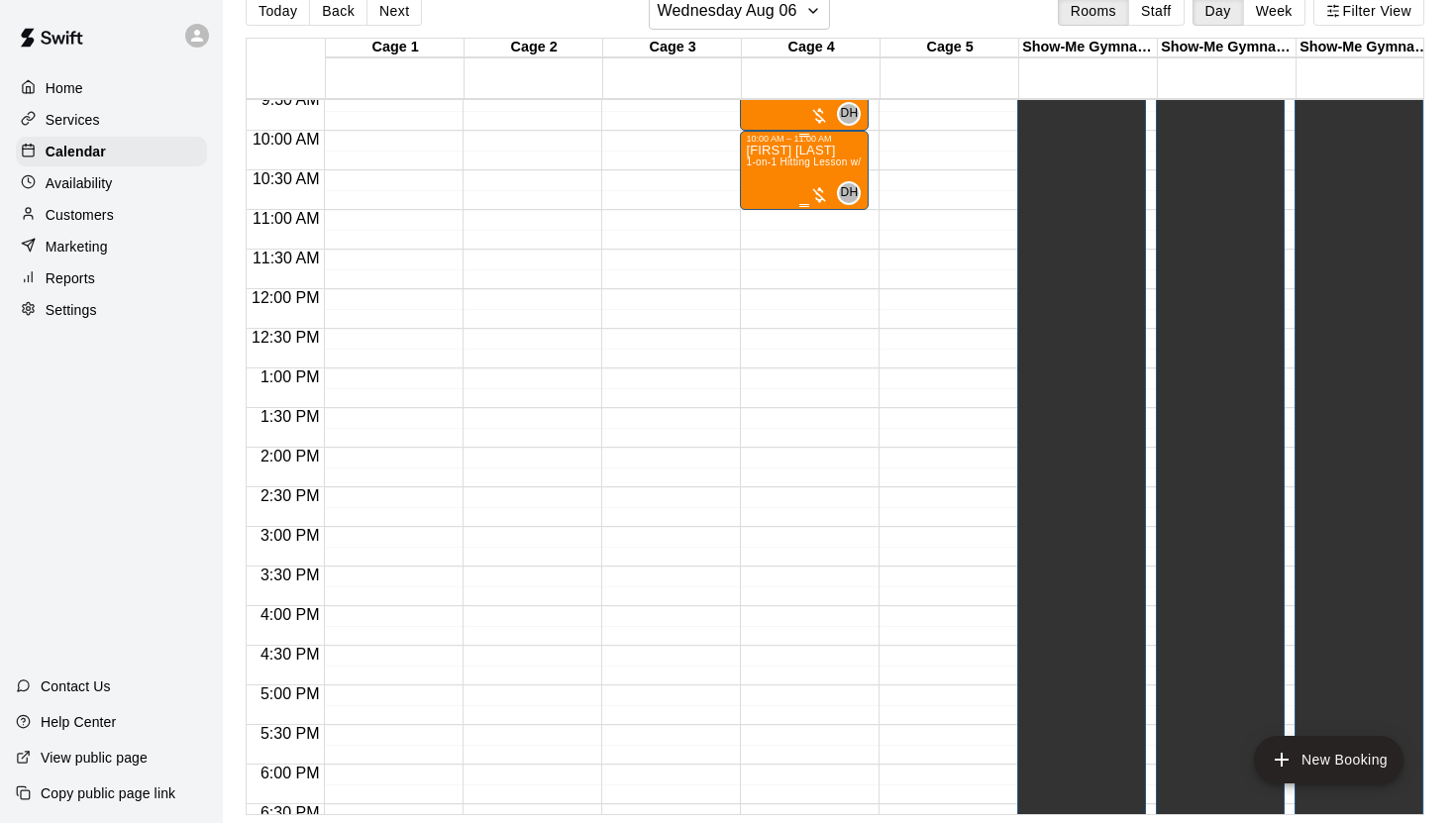 click at bounding box center (819, 195) 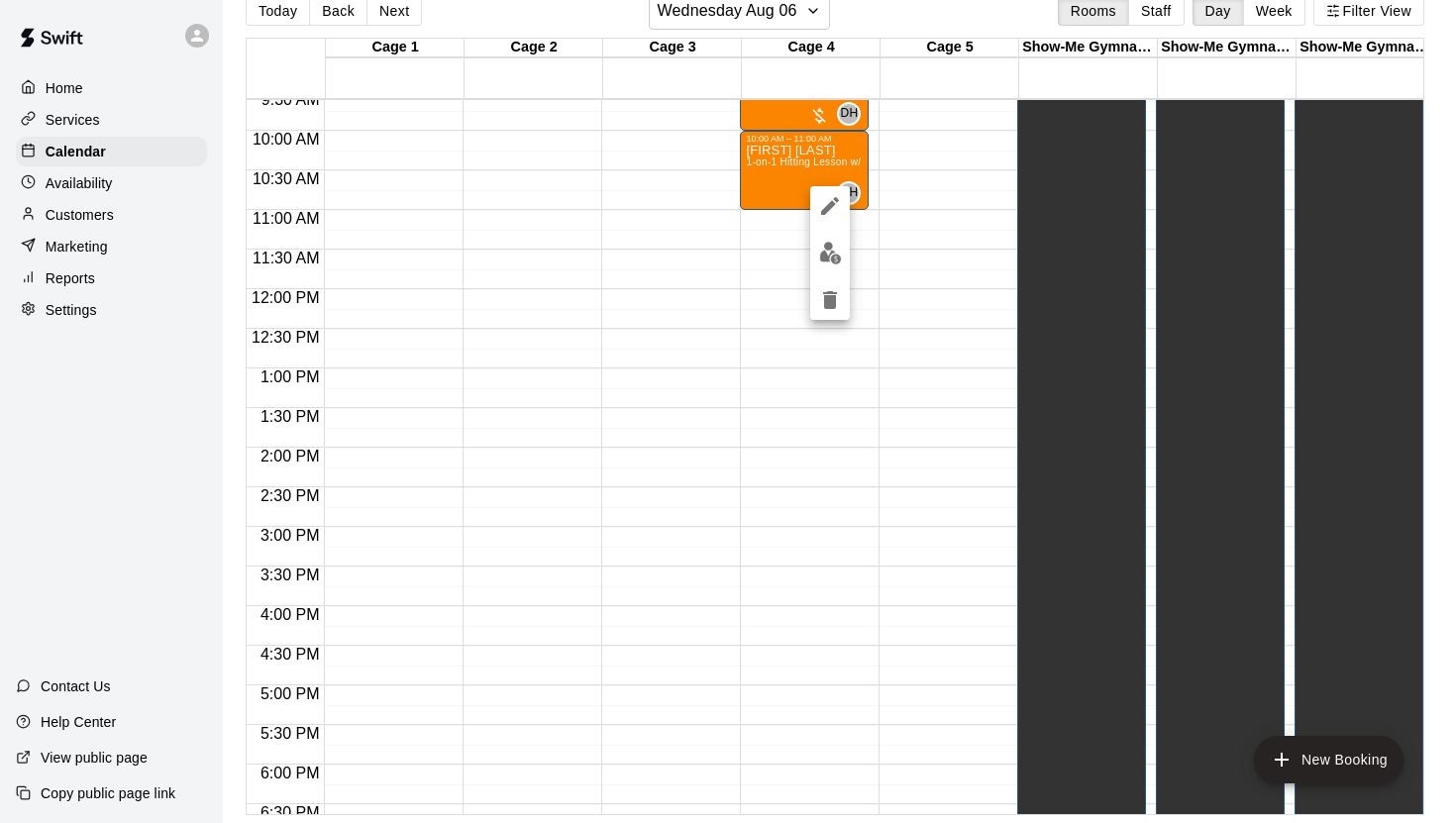 click at bounding box center (728, 411) 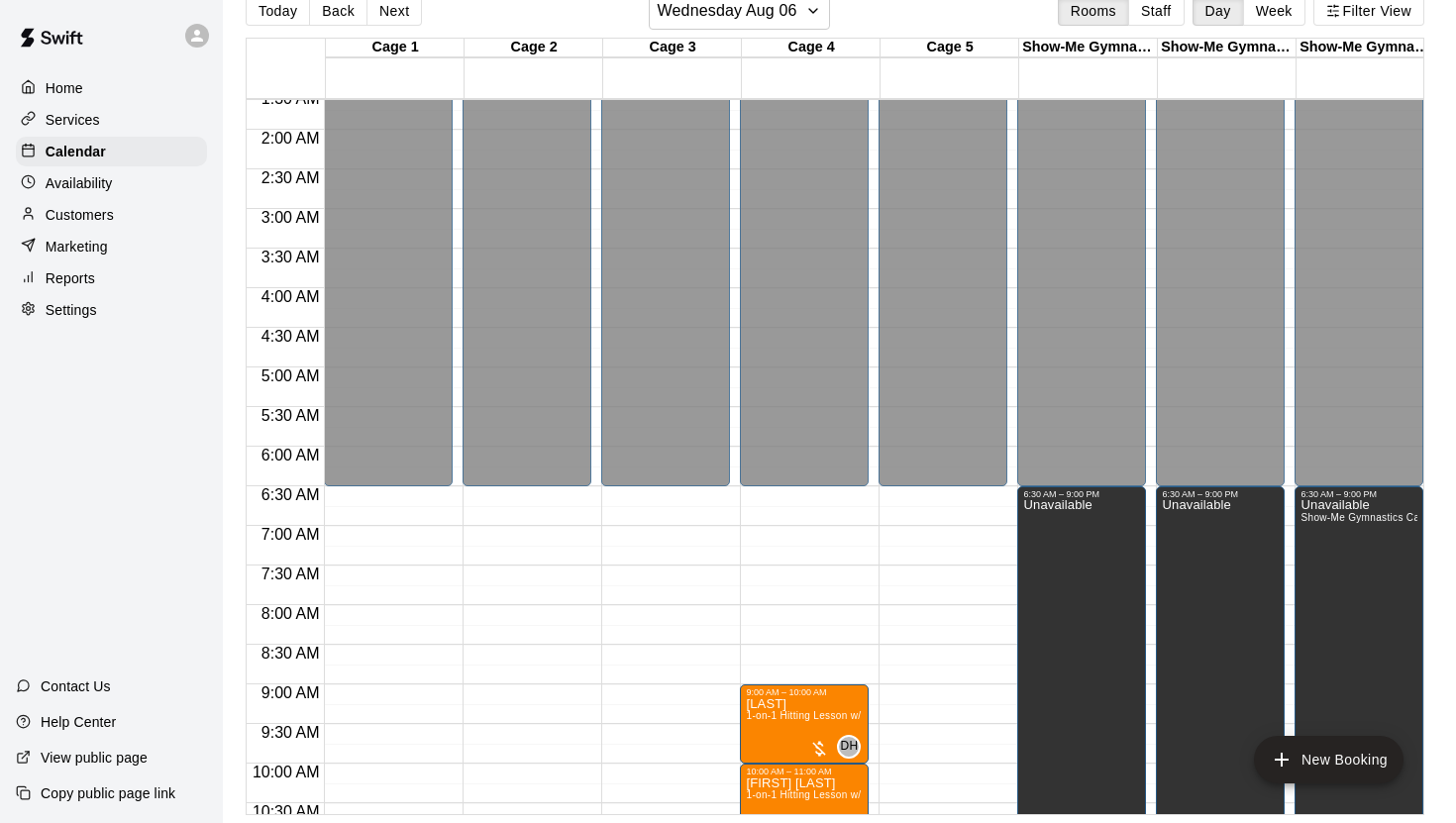 scroll, scrollTop: 0, scrollLeft: 0, axis: both 